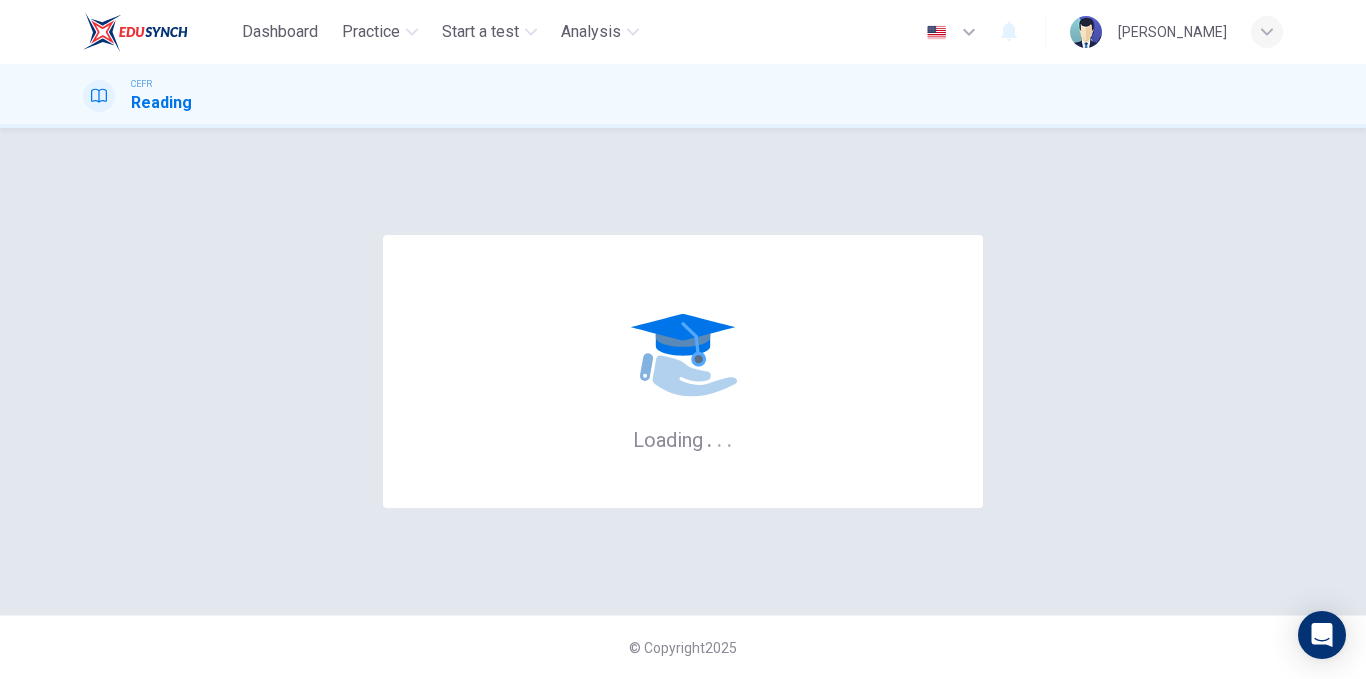scroll, scrollTop: 0, scrollLeft: 0, axis: both 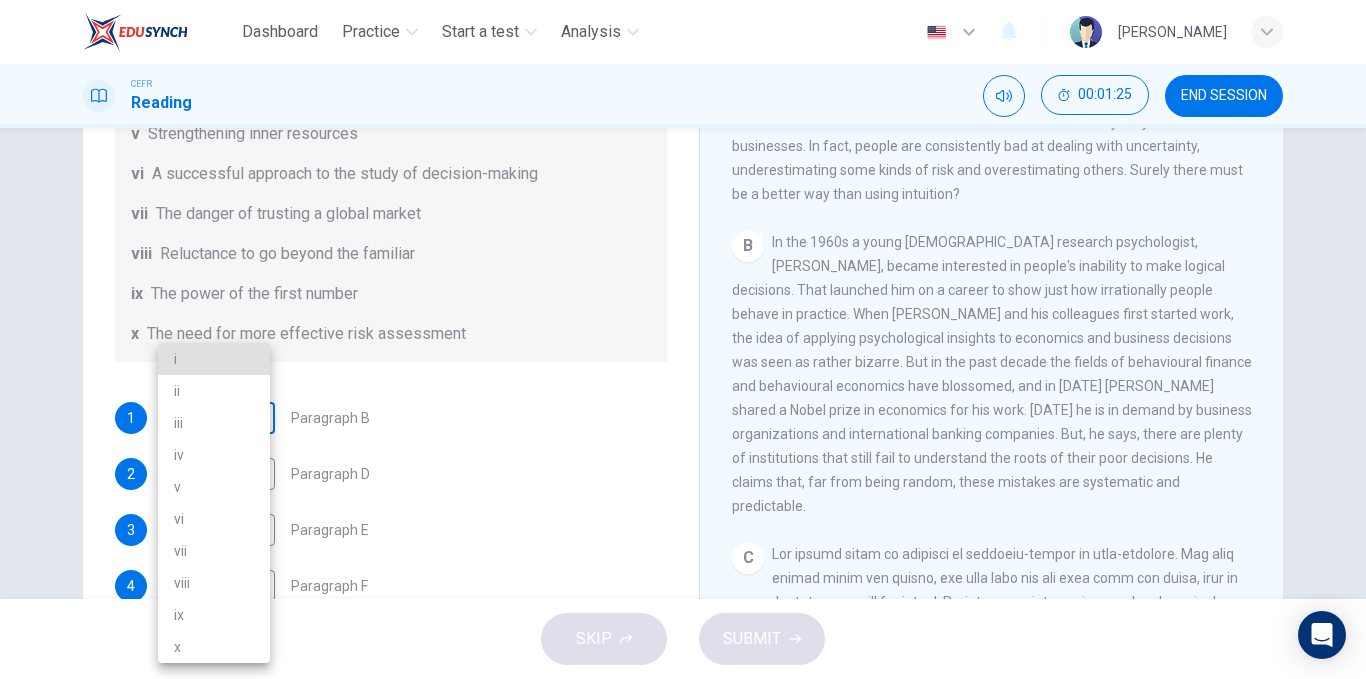 click on "Dashboard Practice Start a test Analysis English en ​ [PERSON_NAME] CEFR Reading 00:01:25 END SESSION Questions 1 - 6 Reading Passage 1 has nine paragraphs  A-I
Choose the correct heading for Paragraphs  B  and  D-H  from the list of headings below.
Write the correct number  (i-xi)  in the boxes below. List of Headings i Not identifying the correct priorities ii A solution for the long term iii The difficulty of changing your mind iv Why looking back is unhelpful v Strengthening inner resources vi A successful approach to the study of decision-making vii The danger of trusting a global market viii Reluctance to go beyond the familiar ix The power of the first number x The need for more effective risk assessment 1 ​ ​ Paragraph B 2 ​ ​ Paragraph D 3 ​ ​ Paragraph E 4 ​ ​ Paragraph F 5 ​ ​ Paragraph G 6 ​ ​ Paragraph H Why Risks Can Go Wrong CLICK TO ZOOM Click to Zoom A B C D E F G H I SKIP SUBMIT EduSynch - Online Language Proficiency Testing
Dashboard i" at bounding box center (683, 339) 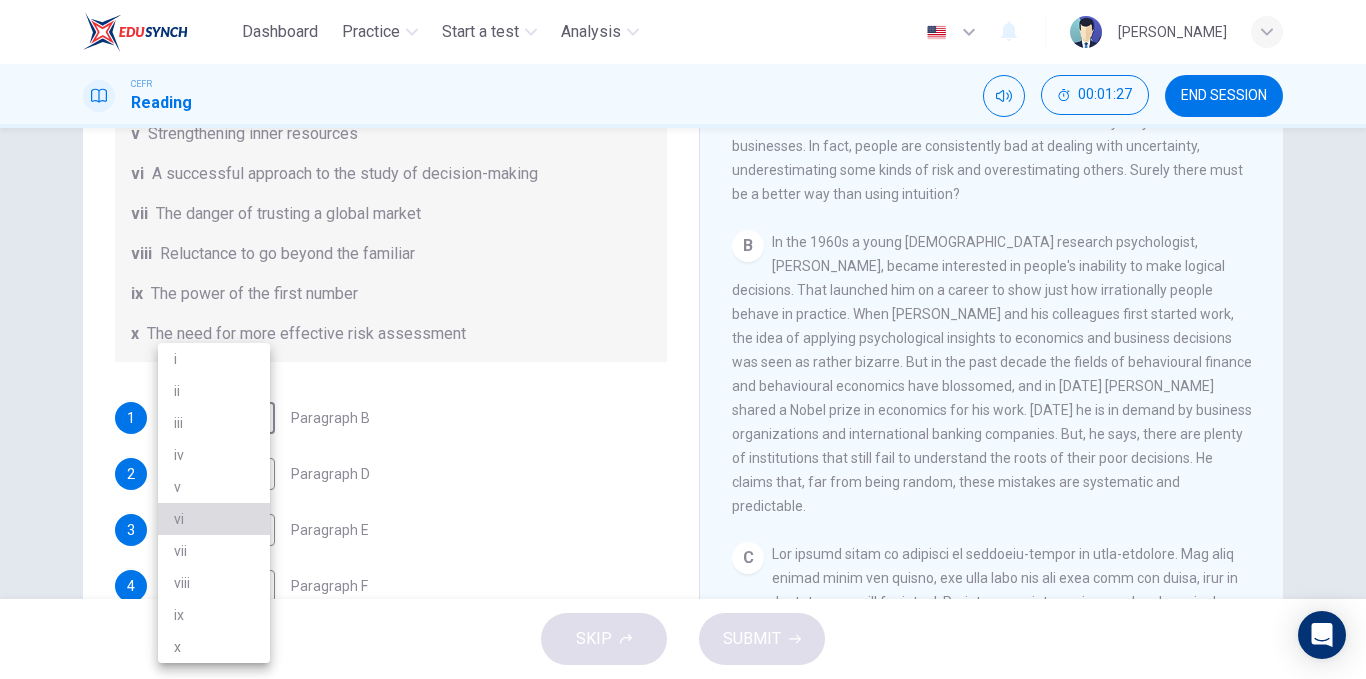 click on "vi" at bounding box center (214, 519) 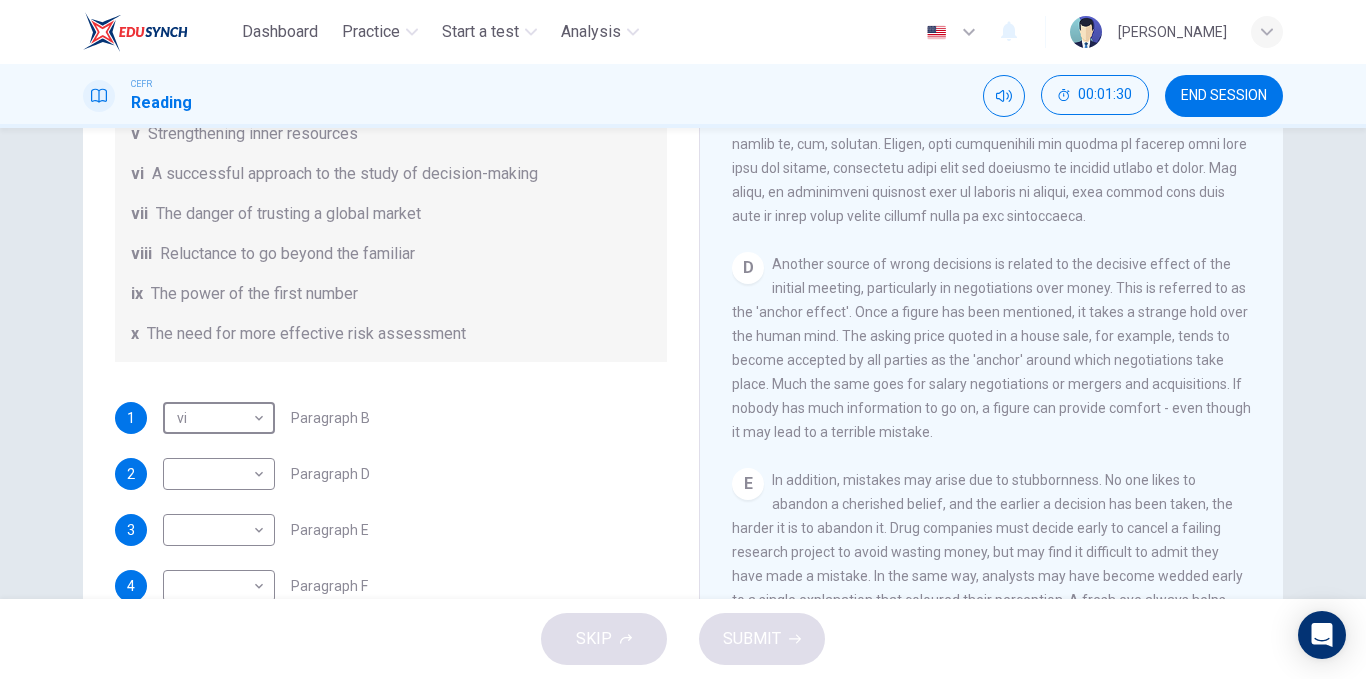 scroll, scrollTop: 1098, scrollLeft: 0, axis: vertical 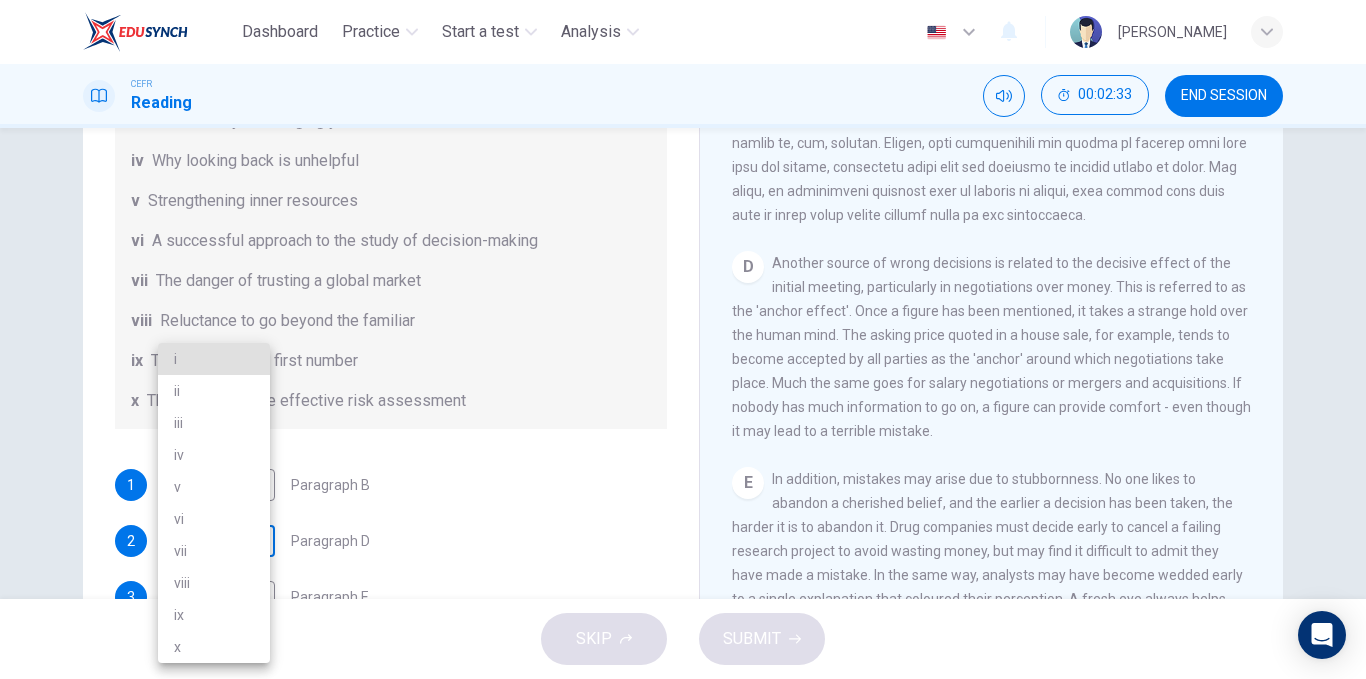 click on "Dashboard Practice Start a test Analysis English en ​ [PERSON_NAME] CEFR Reading 00:02:33 END SESSION Questions 1 - 6 Reading Passage 1 has nine paragraphs  A-I
Choose the correct heading for Paragraphs  B  and  D-H  from the list of headings below.
Write the correct number  (i-xi)  in the boxes below. List of Headings i Not identifying the correct priorities ii A solution for the long term iii The difficulty of changing your mind iv Why looking back is unhelpful v Strengthening inner resources vi A successful approach to the study of decision-making vii The danger of trusting a global market viii Reluctance to go beyond the familiar ix The power of the first number x The need for more effective risk assessment 1 vi vi ​ Paragraph B 2 ​ ​ Paragraph D 3 ​ ​ Paragraph E 4 ​ ​ Paragraph F 5 ​ ​ Paragraph G 6 ​ ​ Paragraph H Why Risks Can Go Wrong CLICK TO ZOOM Click to Zoom A B C D E F G H I SKIP SUBMIT EduSynch - Online Language Proficiency Testing
Dashboard" at bounding box center [683, 339] 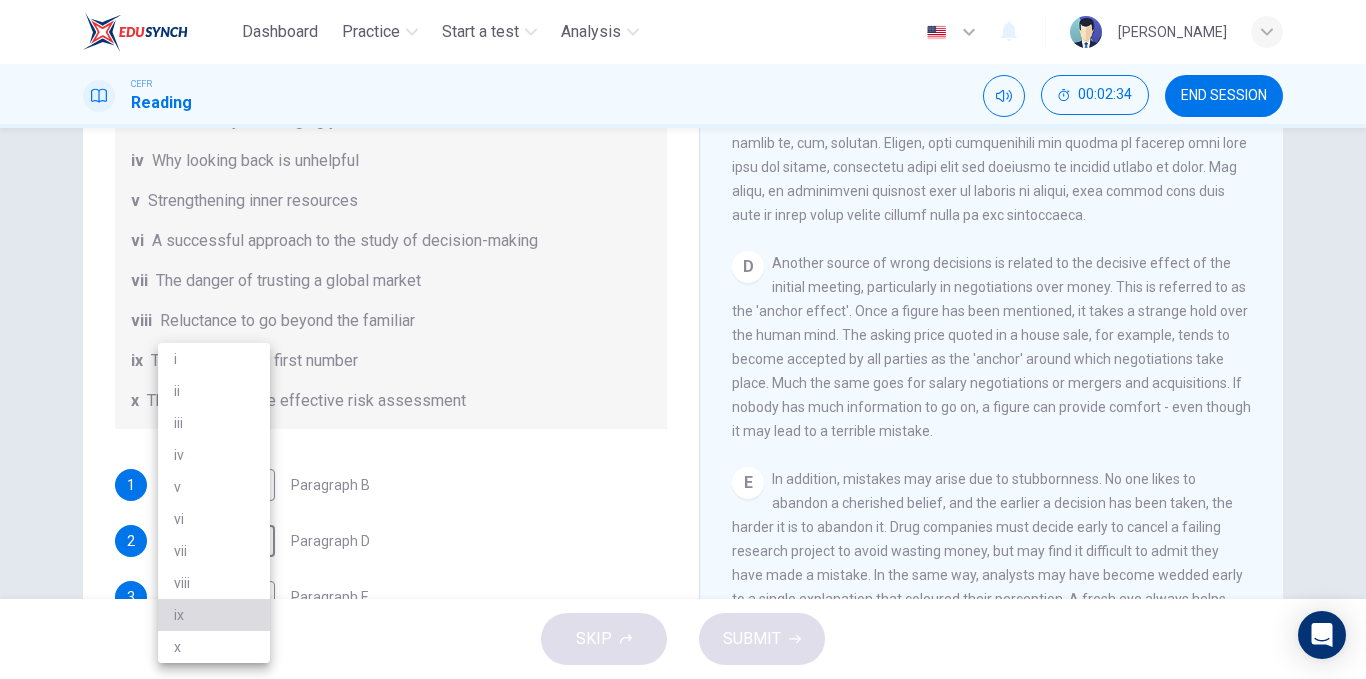 click on "ix" at bounding box center [214, 615] 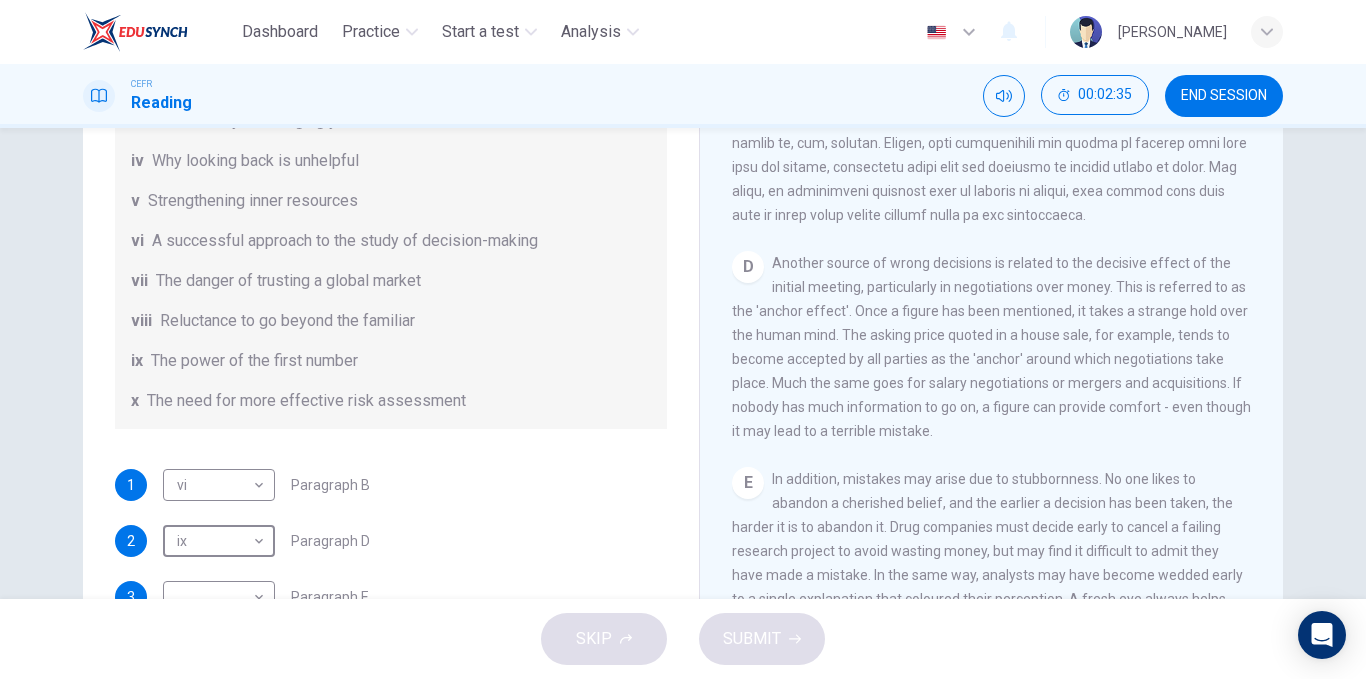 scroll, scrollTop: 385, scrollLeft: 0, axis: vertical 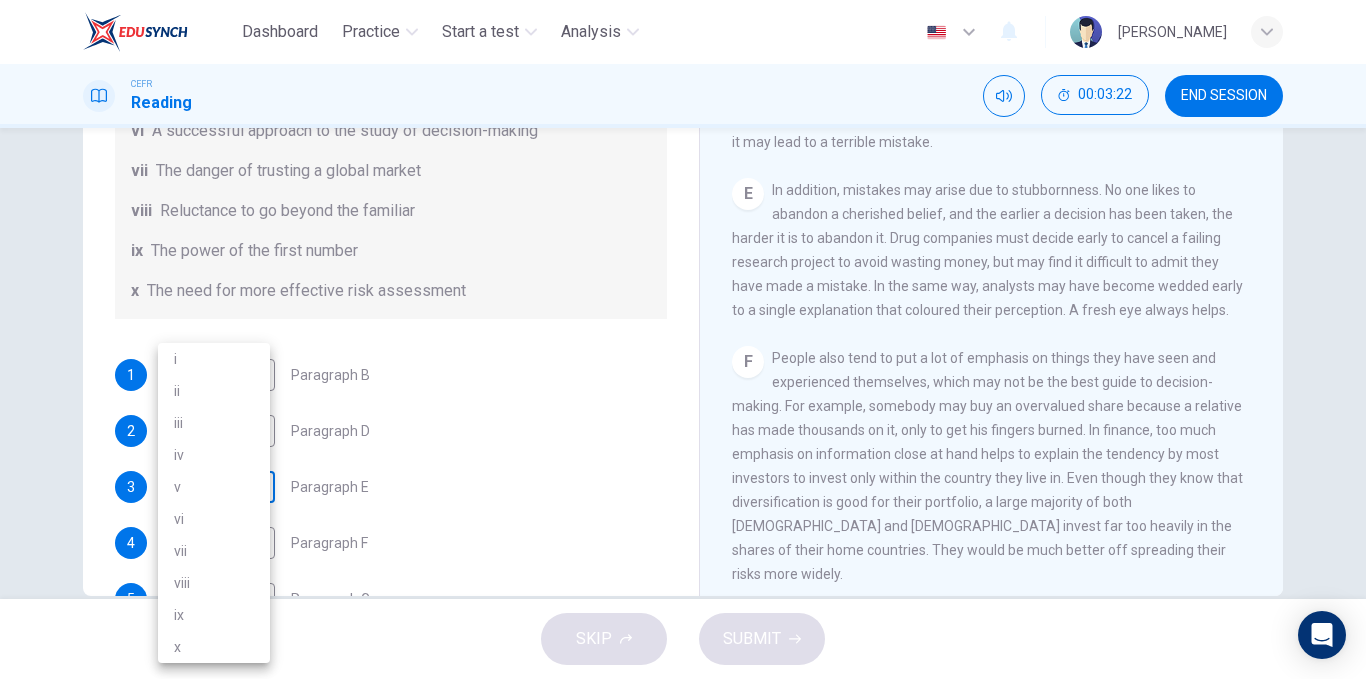 click on "Dashboard Practice Start a test Analysis English en ​ [PERSON_NAME] CEFR Reading 00:03:22 END SESSION Questions 1 - 6 Reading Passage 1 has nine paragraphs  A-I
Choose the correct heading for Paragraphs  B  and  D-H  from the list of headings below.
Write the correct number  (i-xi)  in the boxes below. List of Headings i Not identifying the correct priorities ii A solution for the long term iii The difficulty of changing your mind iv Why looking back is unhelpful v Strengthening inner resources vi A successful approach to the study of decision-making vii The danger of trusting a global market viii Reluctance to go beyond the familiar ix The power of the first number x The need for more effective risk assessment 1 vi vi ​ Paragraph B 2 ix ix ​ Paragraph D 3 ​ ​ Paragraph E 4 ​ ​ Paragraph F 5 ​ ​ Paragraph G 6 ​ ​ Paragraph H Why Risks Can Go Wrong CLICK TO ZOOM Click to Zoom A B C D E F G H I SKIP SUBMIT EduSynch - Online Language Proficiency Testing
2025 i" at bounding box center (683, 339) 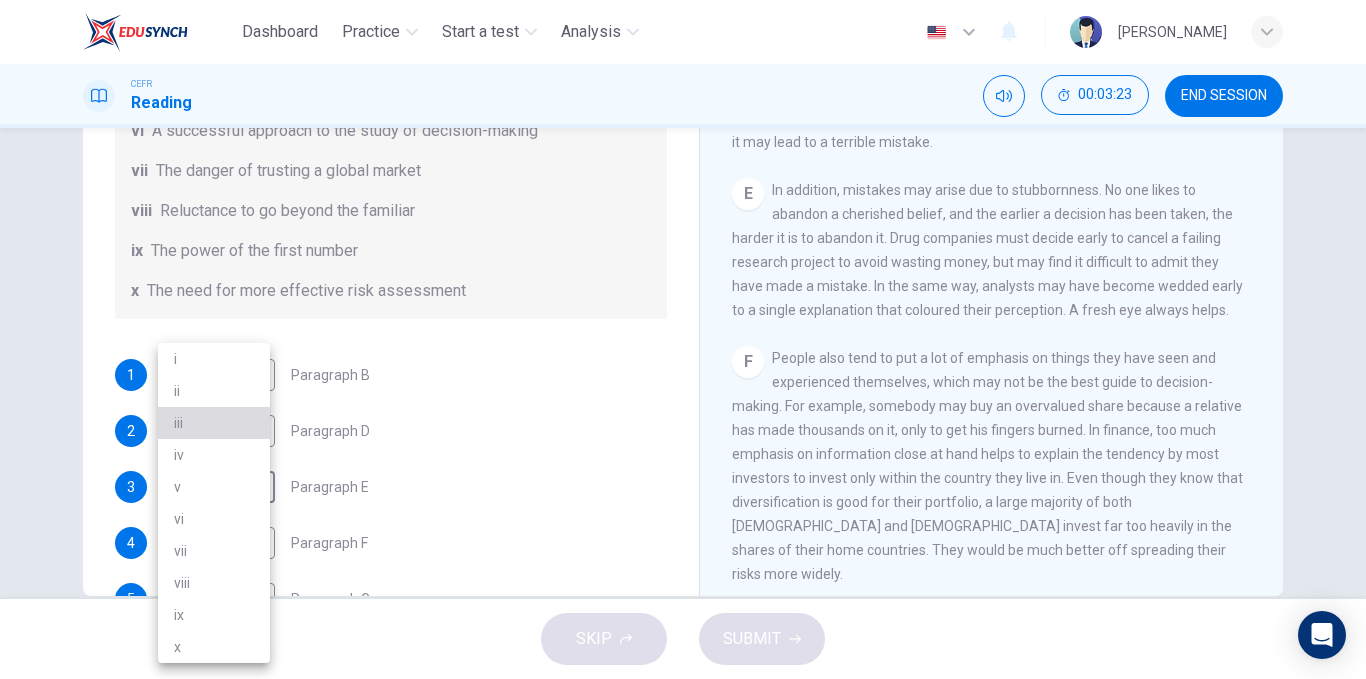 click on "iii" at bounding box center [214, 423] 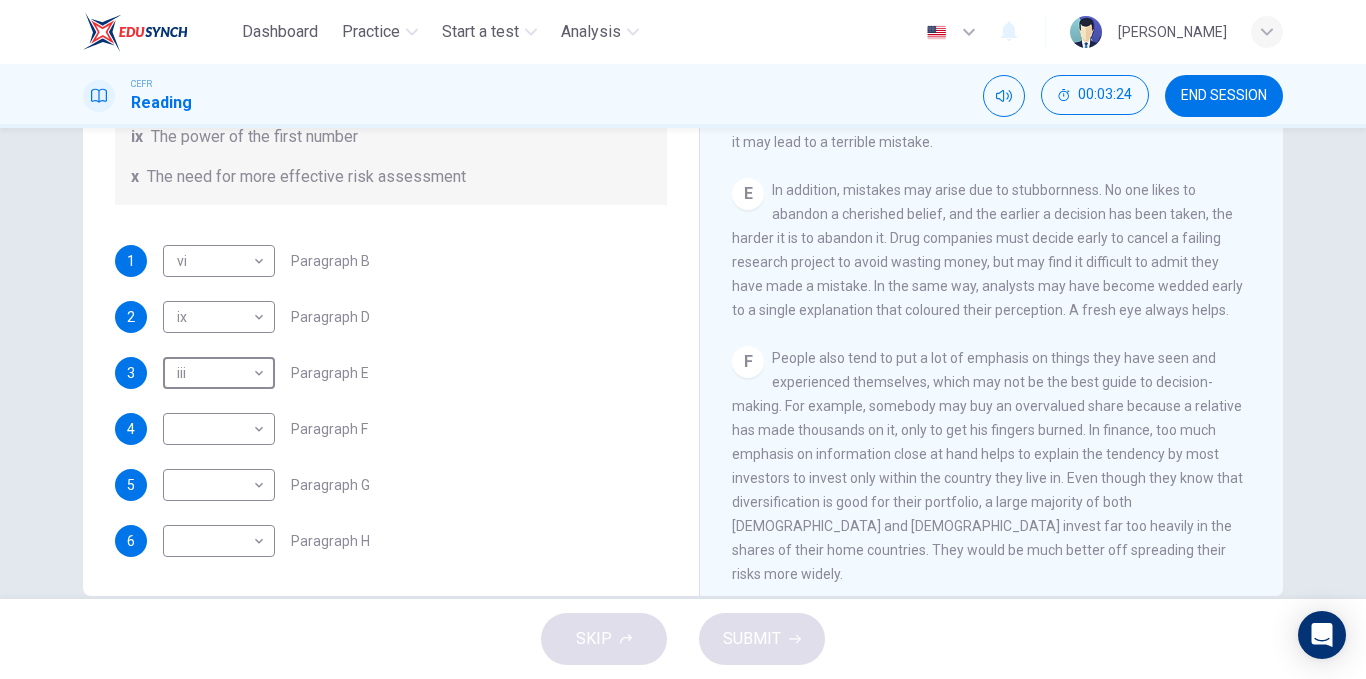scroll, scrollTop: 385, scrollLeft: 0, axis: vertical 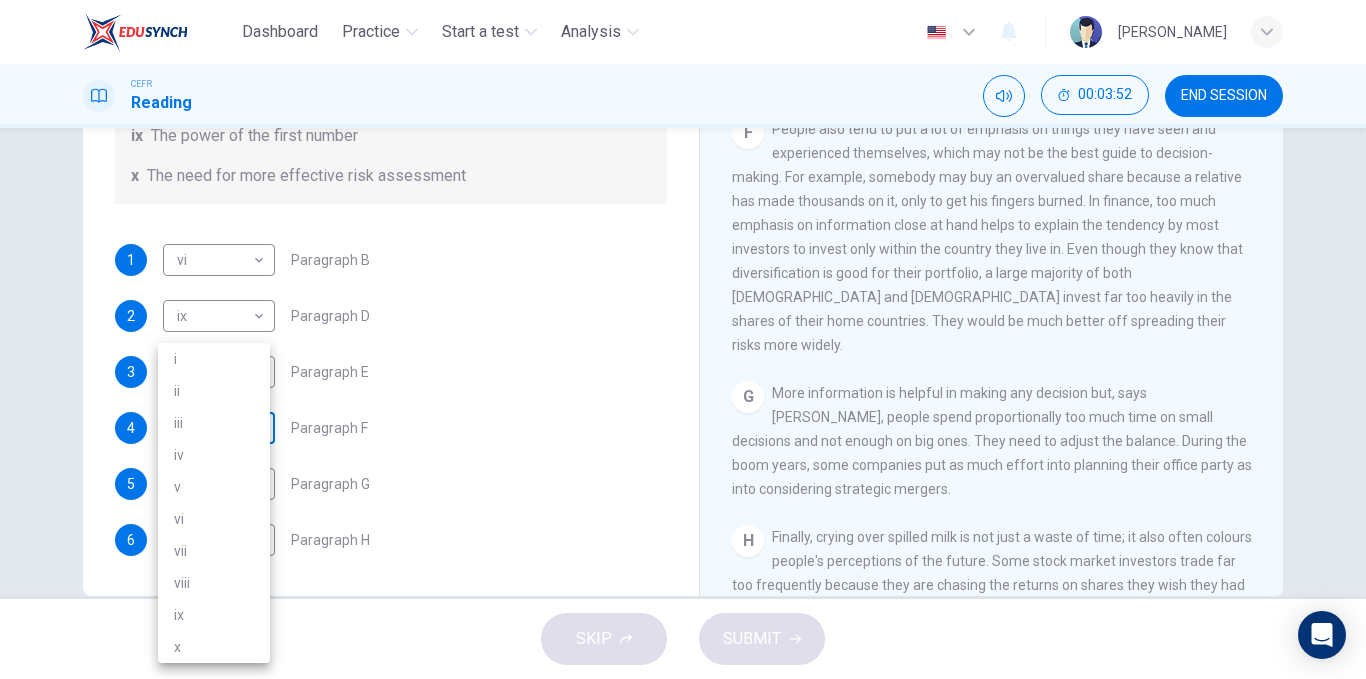 click on "Dashboard Practice Start a test Analysis English en ​ [PERSON_NAME] CEFR Reading 00:03:52 END SESSION Questions 1 - 6 Reading Passage 1 has nine paragraphs  A-I
Choose the correct heading for Paragraphs  B  and  D-H  from the list of headings below.
Write the correct number  (i-xi)  in the boxes below. List of Headings i Not identifying the correct priorities ii A solution for the long term iii The difficulty of changing your mind iv Why looking back is unhelpful v Strengthening inner resources vi A successful approach to the study of decision-making vii The danger of trusting a global market viii Reluctance to go beyond the familiar ix The power of the first number x The need for more effective risk assessment 1 vi vi ​ Paragraph B 2 ix ix ​ Paragraph D 3 iii iii ​ Paragraph E 4 ​ ​ Paragraph F 5 ​ ​ Paragraph G 6 ​ ​ Paragraph H Why Risks Can Go Wrong CLICK TO ZOOM Click to Zoom A B C D E F G H I SKIP SUBMIT EduSynch - Online Language Proficiency Testing
i v" at bounding box center [683, 339] 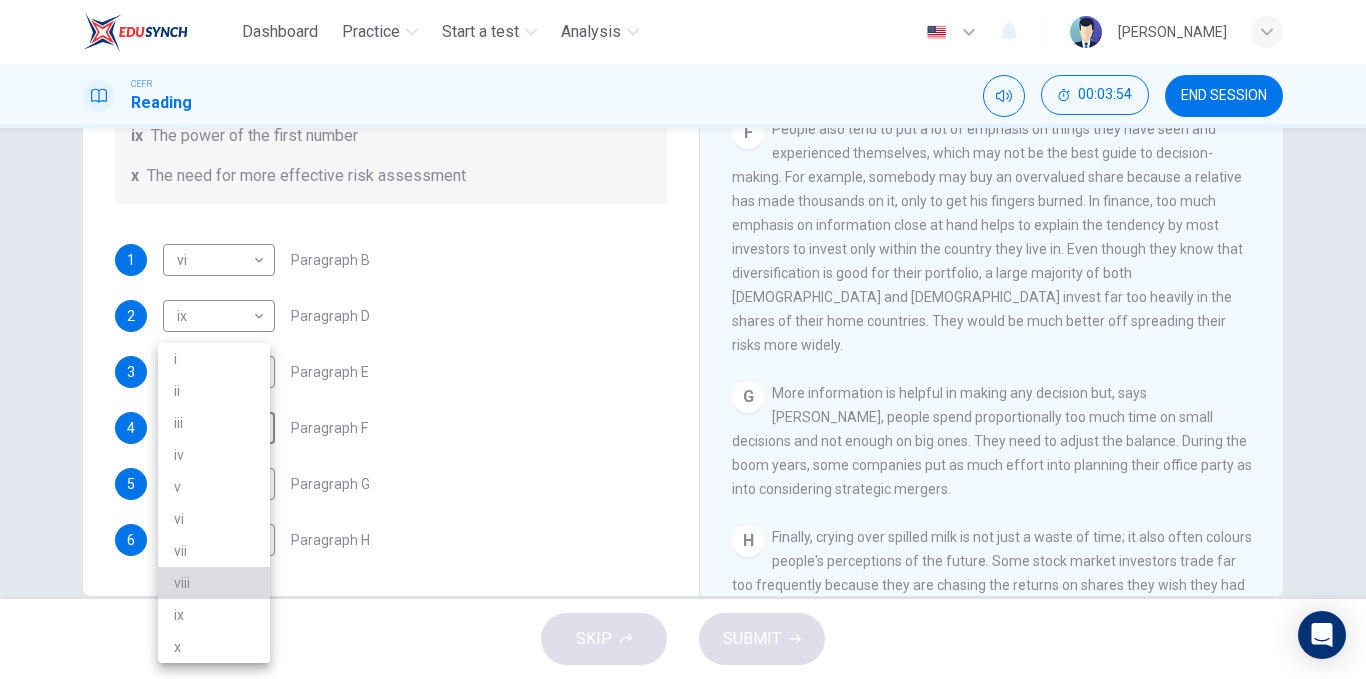click on "viii" at bounding box center (214, 583) 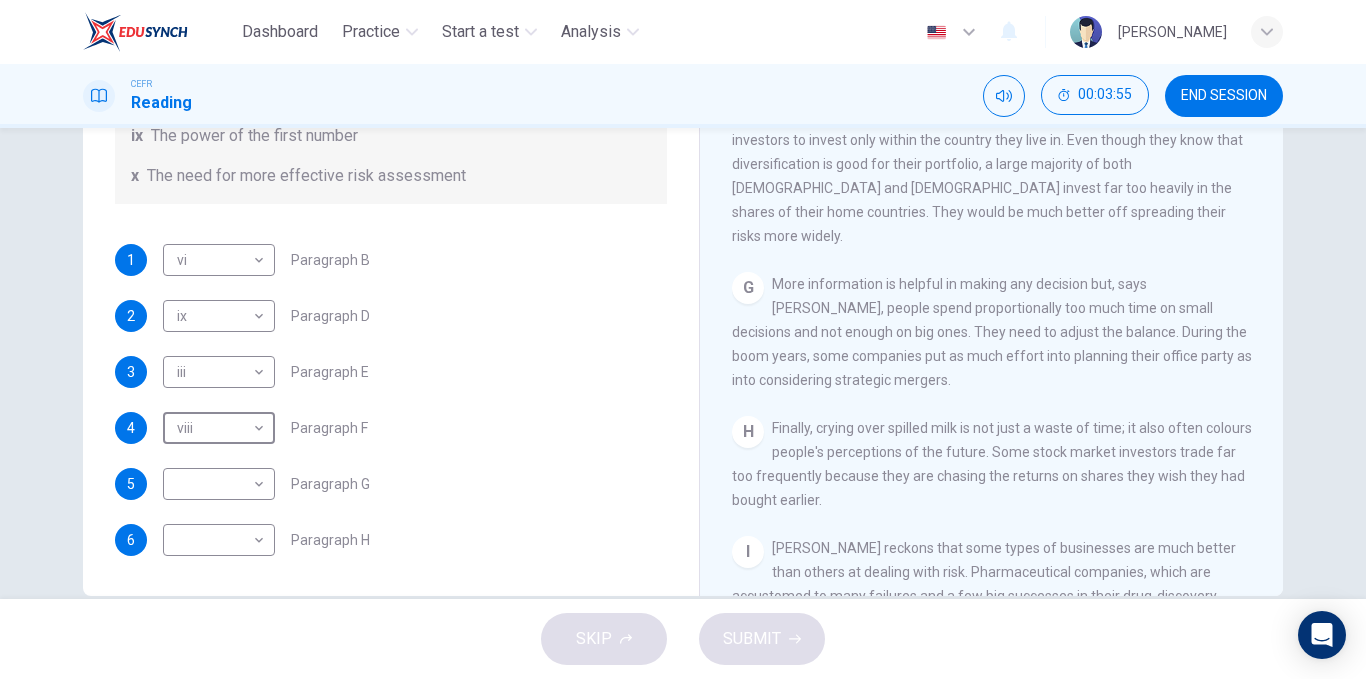 scroll, scrollTop: 1603, scrollLeft: 0, axis: vertical 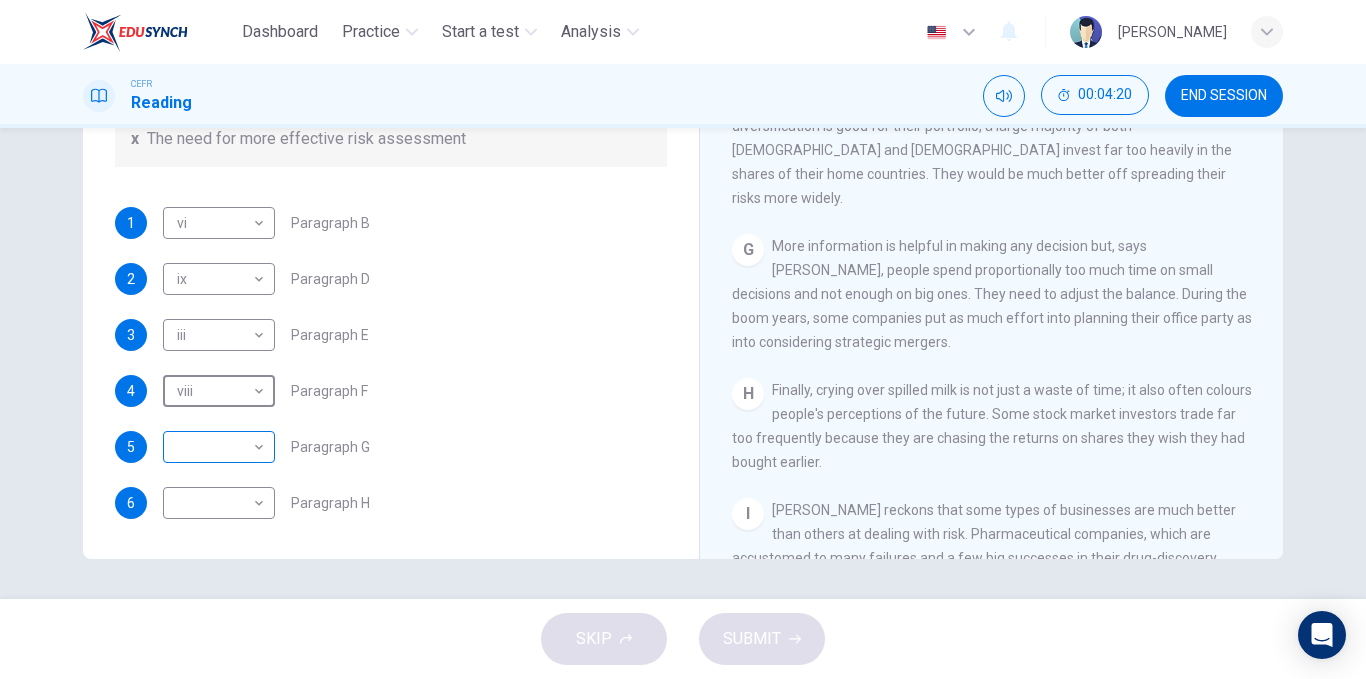 click on "Dashboard Practice Start a test Analysis English en ​ [PERSON_NAME] CEFR Reading 00:04:20 END SESSION Questions 1 - 6 Reading Passage 1 has nine paragraphs  A-I
Choose the correct heading for Paragraphs  B  and  D-H  from the list of headings below.
Write the correct number  (i-xi)  in the boxes below. List of Headings i Not identifying the correct priorities ii A solution for the long term iii The difficulty of changing your mind iv Why looking back is unhelpful v Strengthening inner resources vi A successful approach to the study of decision-making vii The danger of trusting a global market viii Reluctance to go beyond the familiar ix The power of the first number x The need for more effective risk assessment 1 vi vi ​ Paragraph B 2 ix ix ​ Paragraph D 3 iii iii ​ Paragraph E 4 viii viii ​ Paragraph F 5 ​ ​ Paragraph G 6 ​ ​ Paragraph H Why Risks Can Go Wrong CLICK TO ZOOM Click to Zoom A B C D E F G H I SKIP SUBMIT EduSynch - Online Language Proficiency Testing" at bounding box center (683, 339) 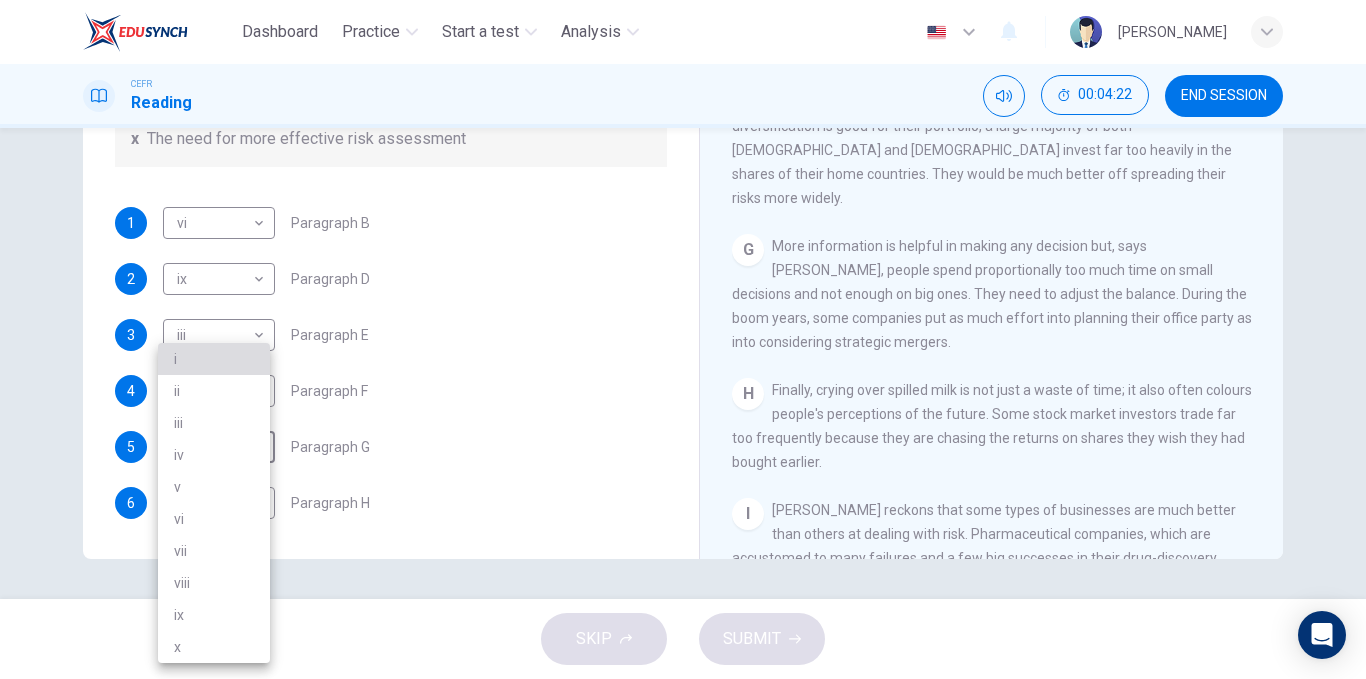 click on "i" at bounding box center [214, 359] 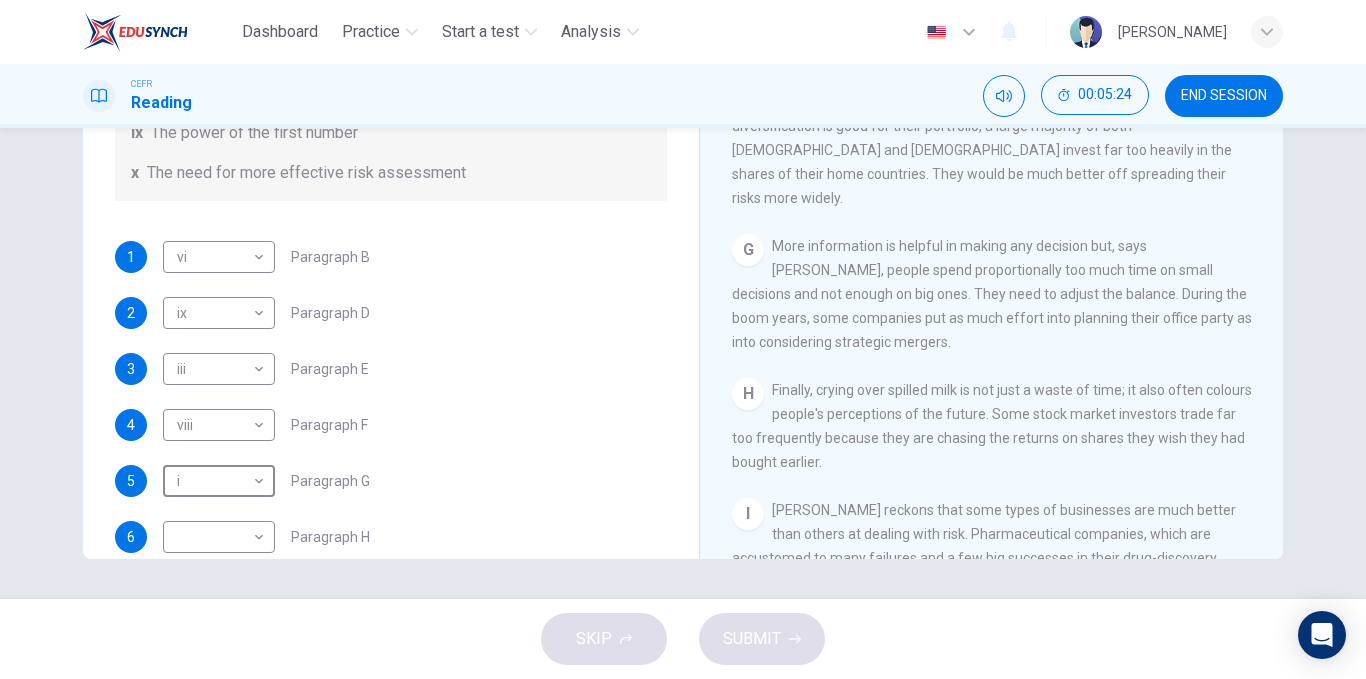 scroll, scrollTop: 385, scrollLeft: 0, axis: vertical 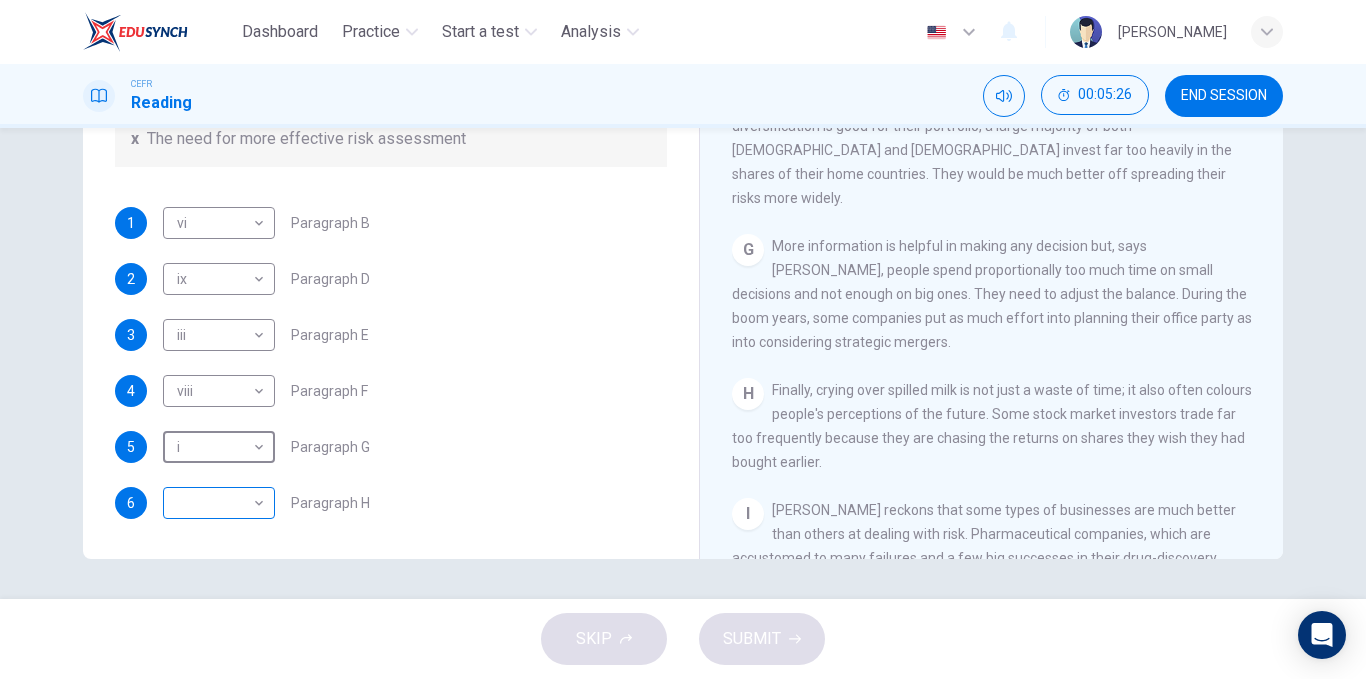 click on "Dashboard Practice Start a test Analysis English en ​ [PERSON_NAME] CEFR Reading 00:05:26 END SESSION Questions 1 - 6 Reading Passage 1 has nine paragraphs  A-I
Choose the correct heading for Paragraphs  B  and  D-H  from the list of headings below.
Write the correct number  (i-xi)  in the boxes below. List of Headings i Not identifying the correct priorities ii A solution for the long term iii The difficulty of changing your mind iv Why looking back is unhelpful v Strengthening inner resources vi A successful approach to the study of decision-making vii The danger of trusting a global market viii Reluctance to go beyond the familiar ix The power of the first number x The need for more effective risk assessment 1 vi vi ​ Paragraph B 2 ix ix ​ Paragraph D 3 iii iii ​ Paragraph E 4 viii viii ​ Paragraph F 5 i i ​ Paragraph G 6 ​ ​ Paragraph H Why Risks Can Go Wrong CLICK TO ZOOM Click to Zoom A B C D E F G H I SKIP SUBMIT EduSynch - Online Language Proficiency Testing" at bounding box center (683, 339) 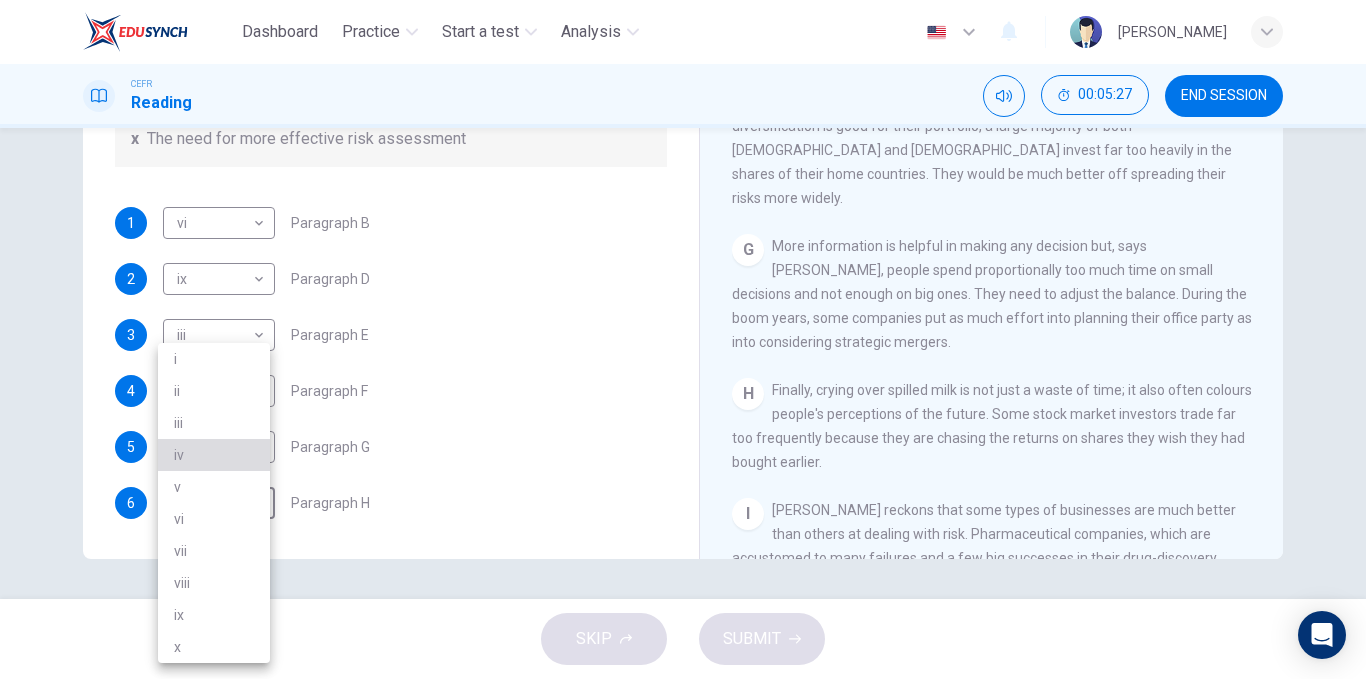 click on "iv" at bounding box center [214, 455] 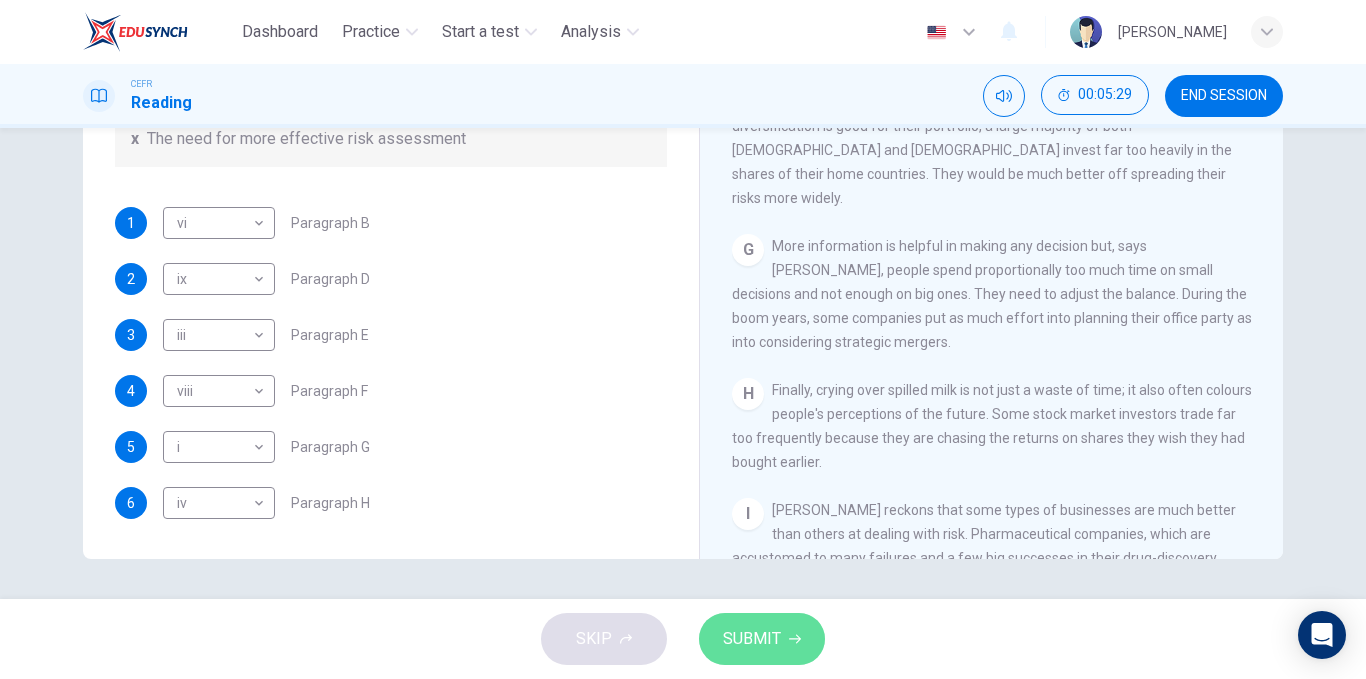 click on "SUBMIT" at bounding box center [752, 639] 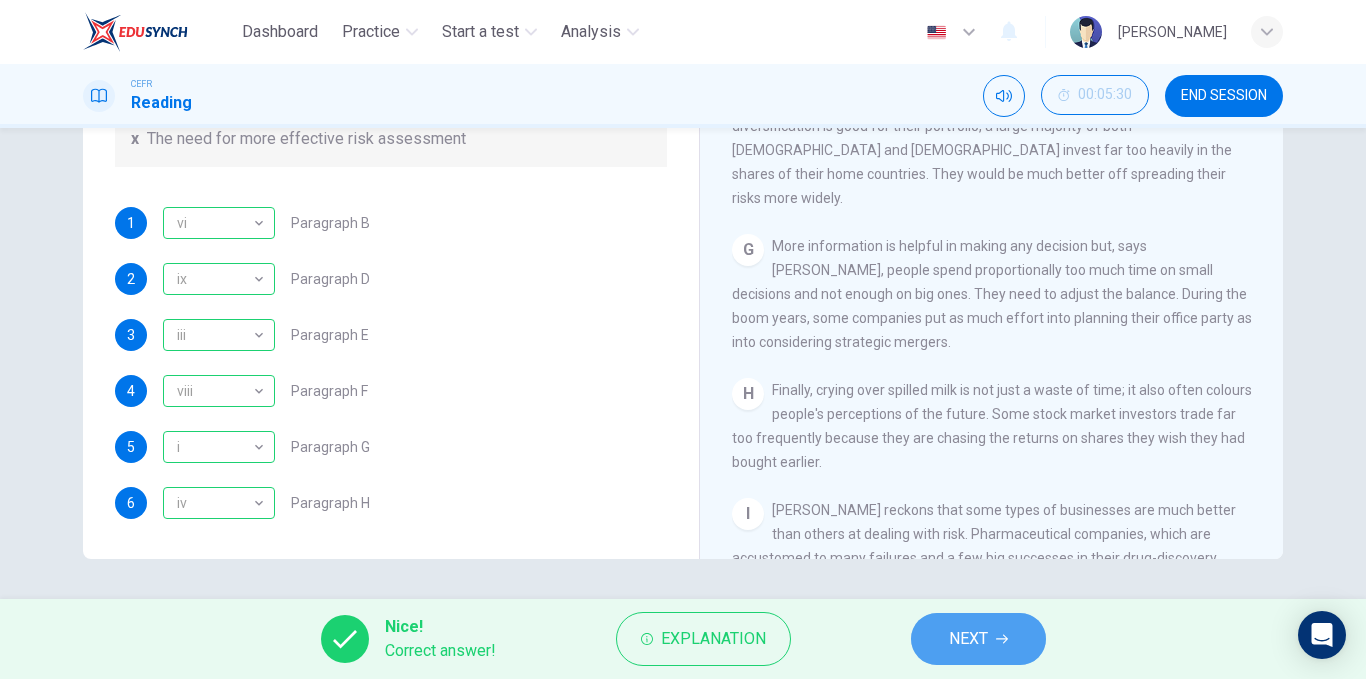 click on "NEXT" at bounding box center (968, 639) 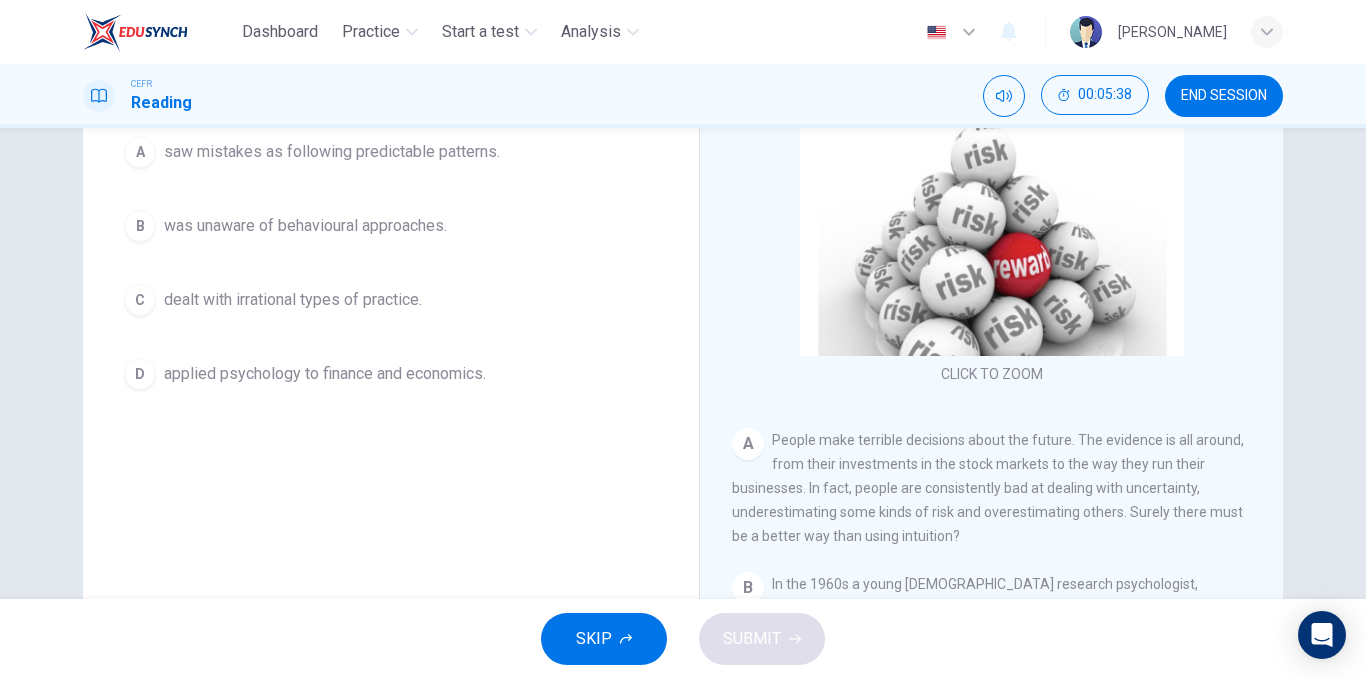 scroll, scrollTop: 304, scrollLeft: 0, axis: vertical 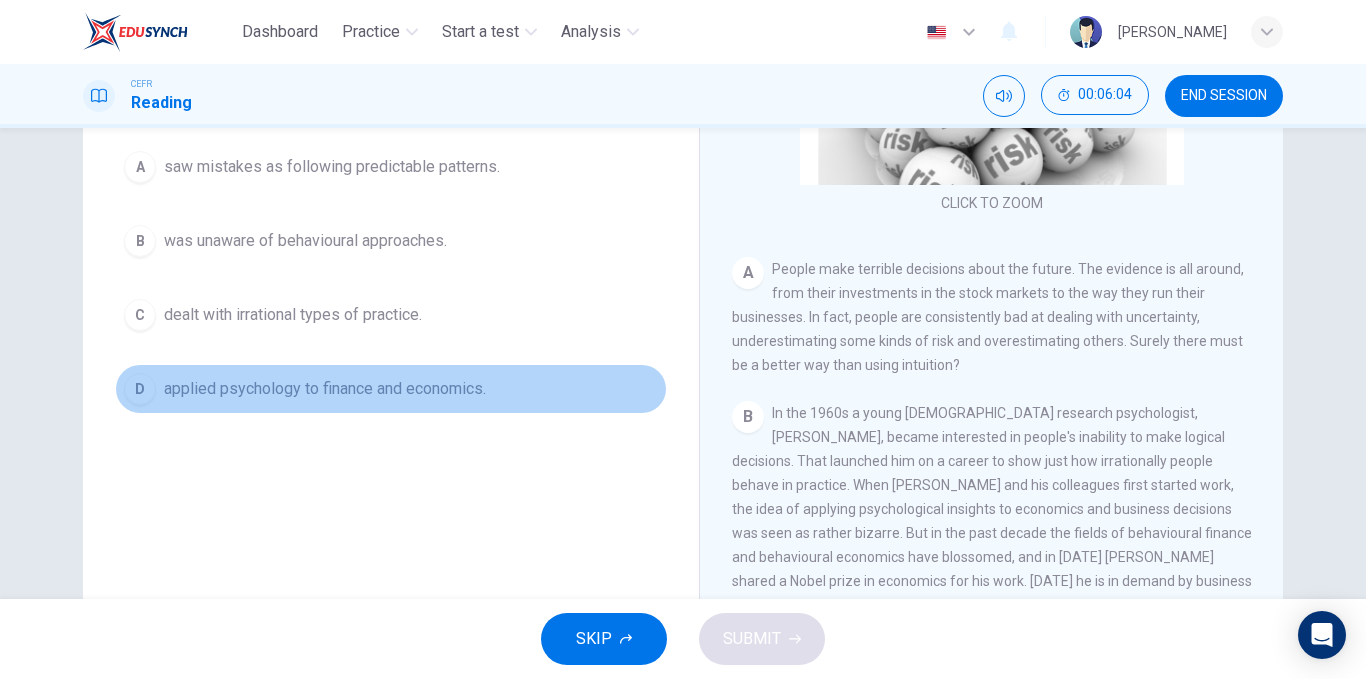click on "applied psychology to finance and economics." at bounding box center (325, 389) 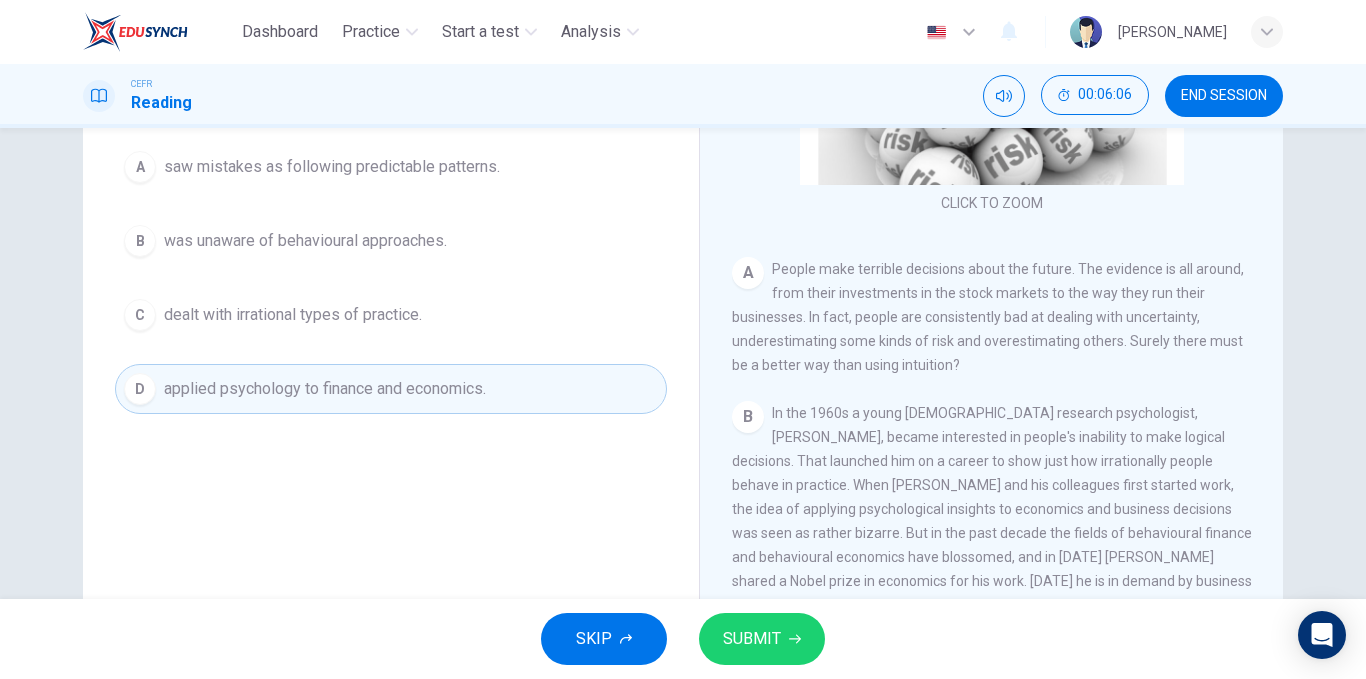 click on "SUBMIT" at bounding box center [752, 639] 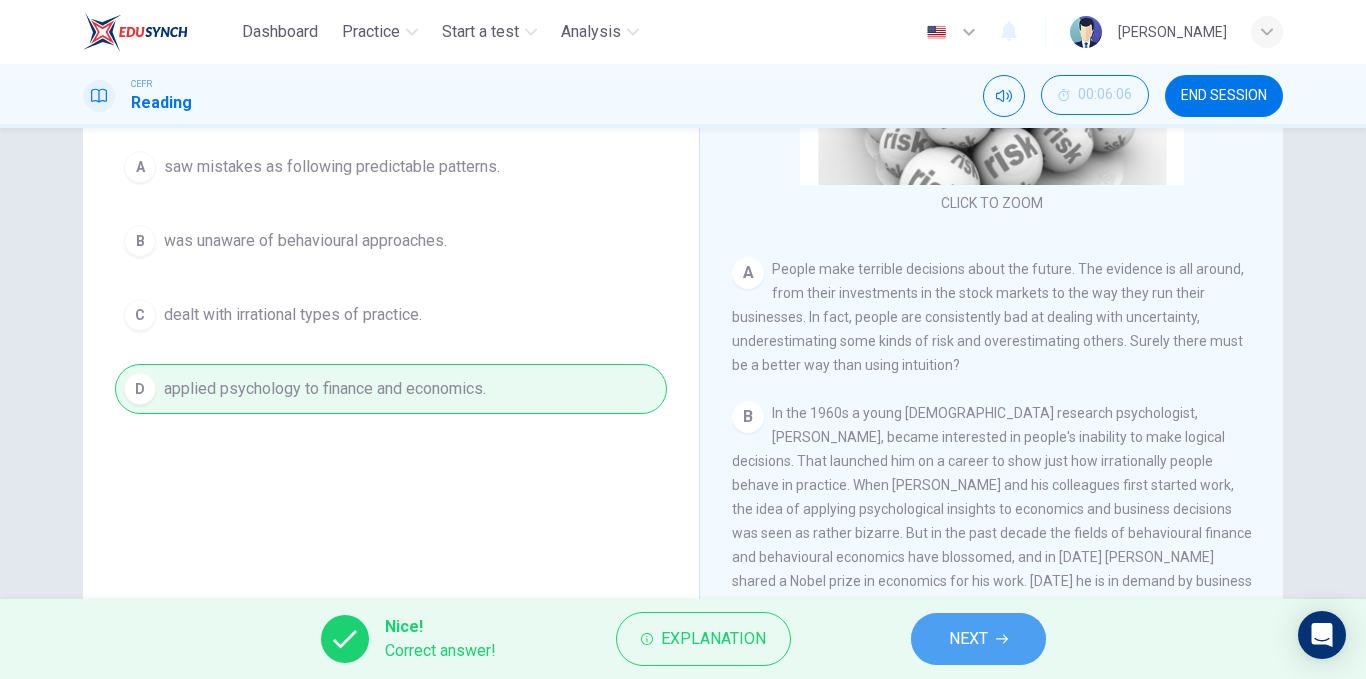 click on "NEXT" at bounding box center (968, 639) 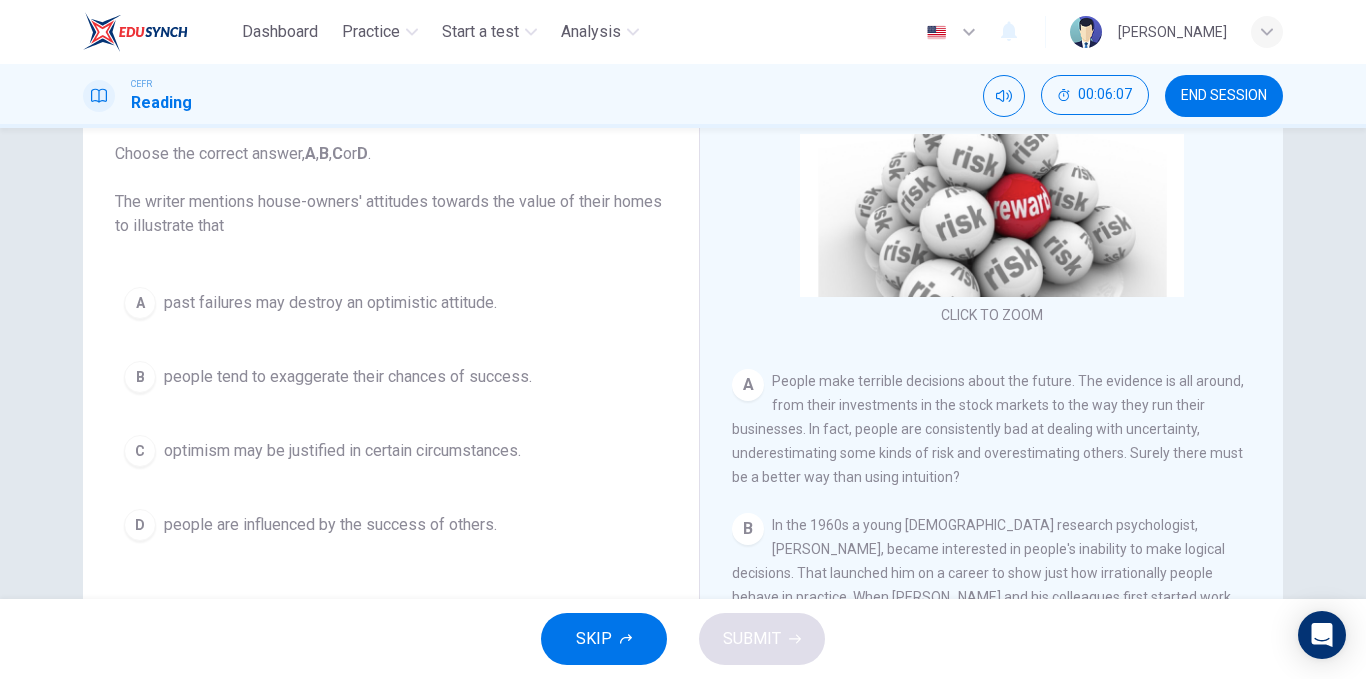 scroll, scrollTop: 121, scrollLeft: 0, axis: vertical 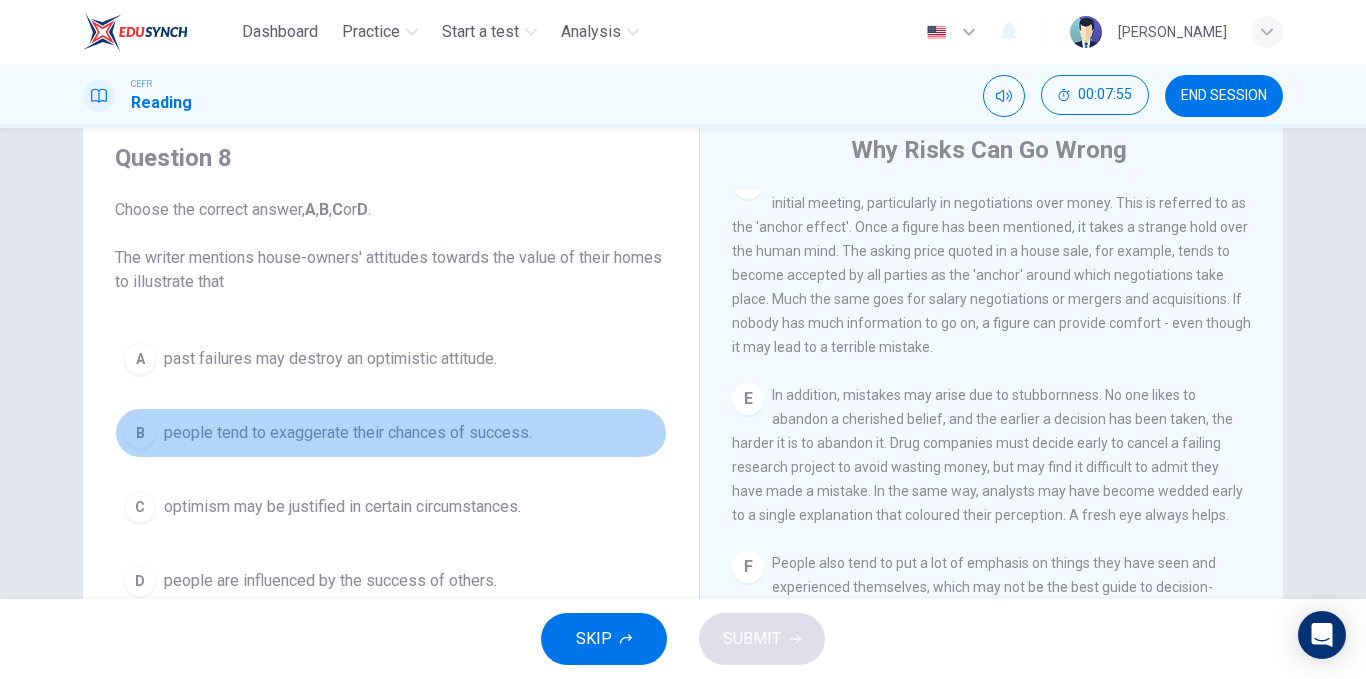 click on "people tend to exaggerate their chances of success." at bounding box center (348, 433) 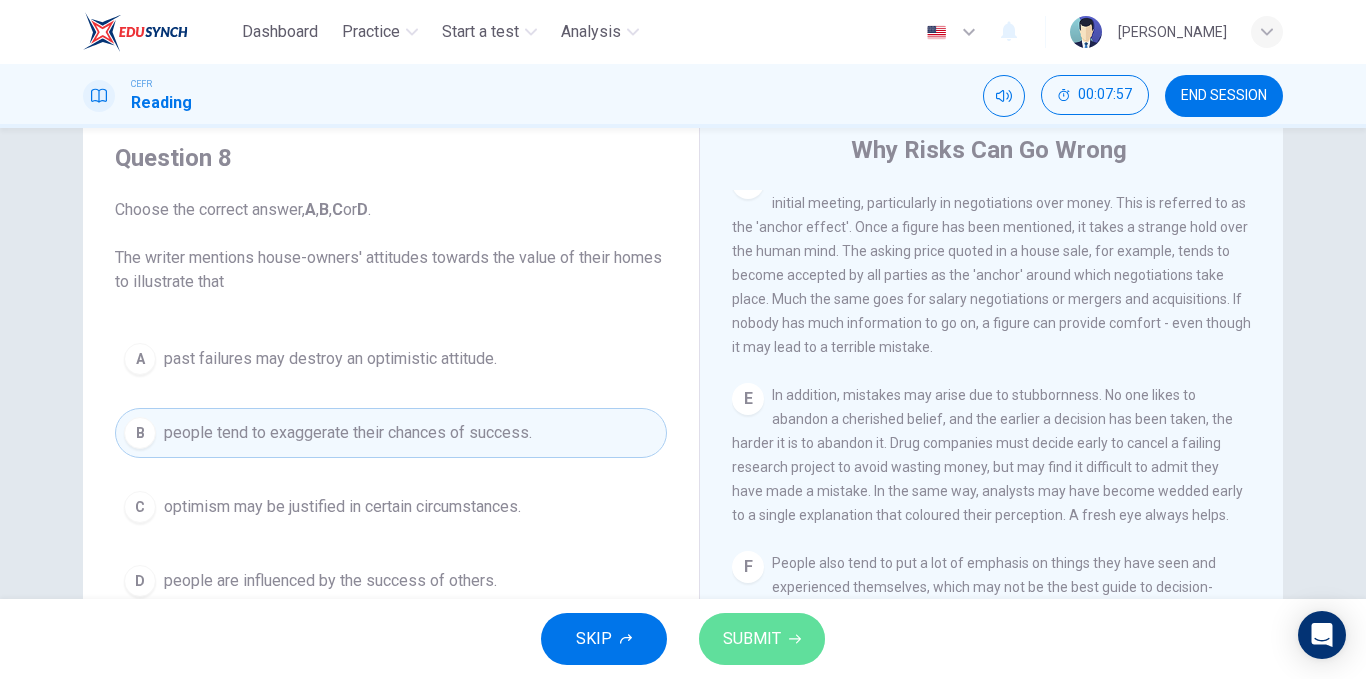 click on "SUBMIT" at bounding box center [762, 639] 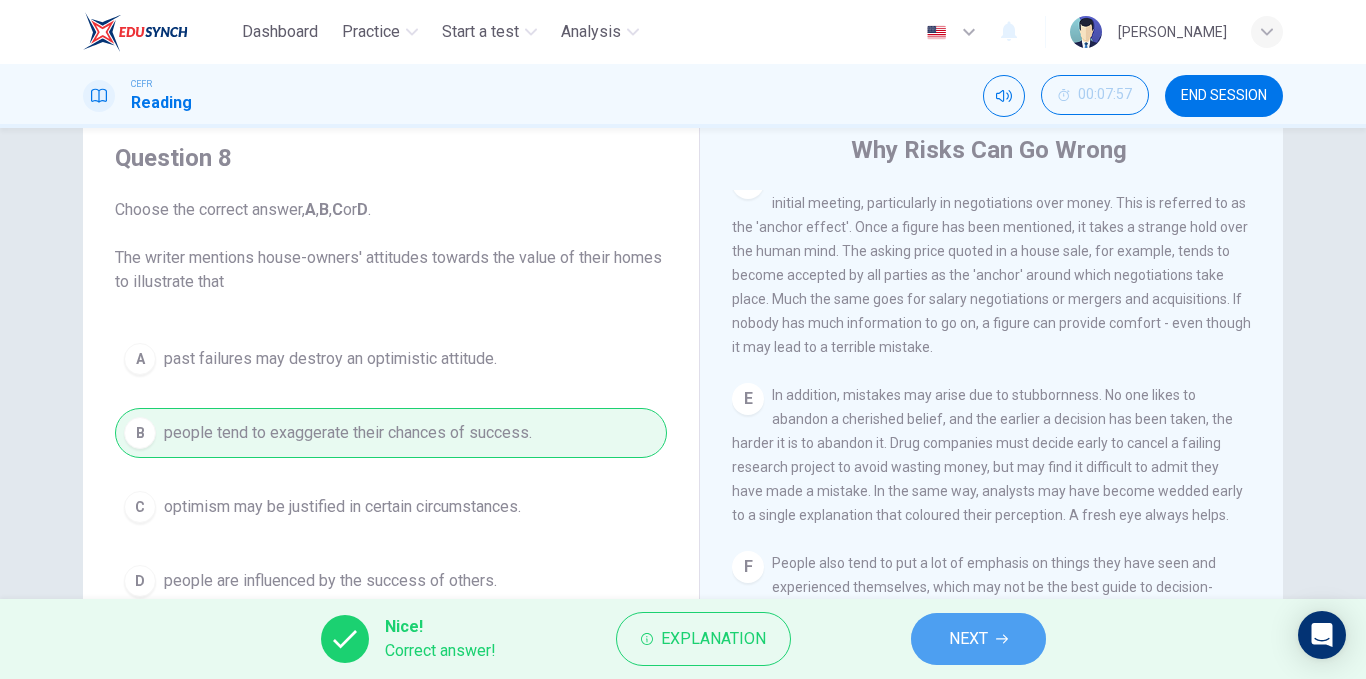 click on "NEXT" at bounding box center (978, 639) 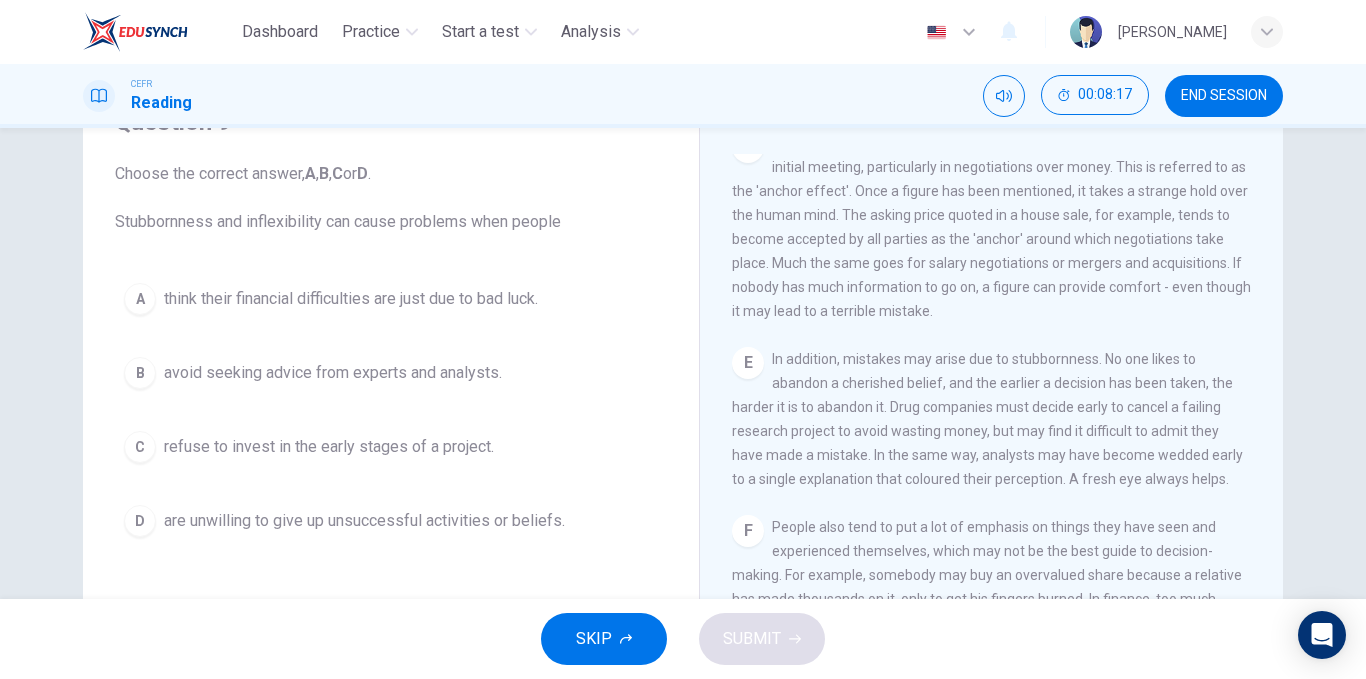 scroll, scrollTop: 103, scrollLeft: 0, axis: vertical 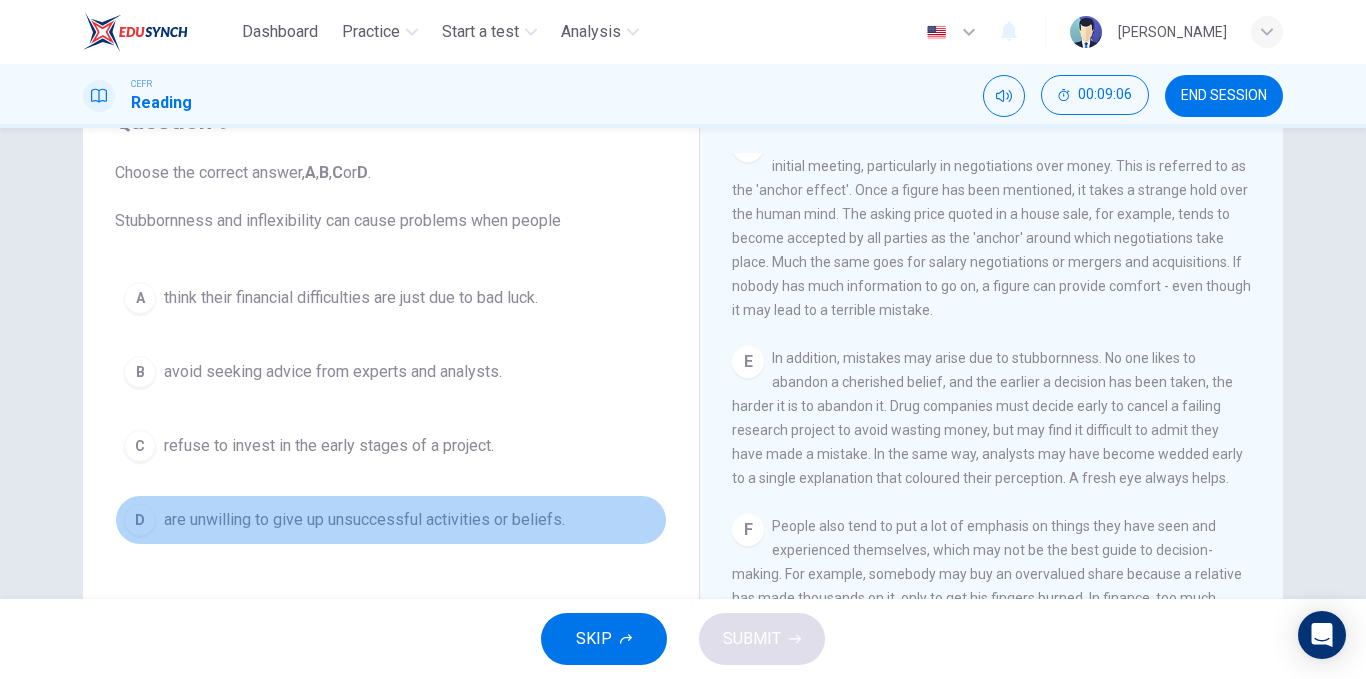 click on "are unwilling to give up unsuccessful activities or beliefs." at bounding box center (364, 520) 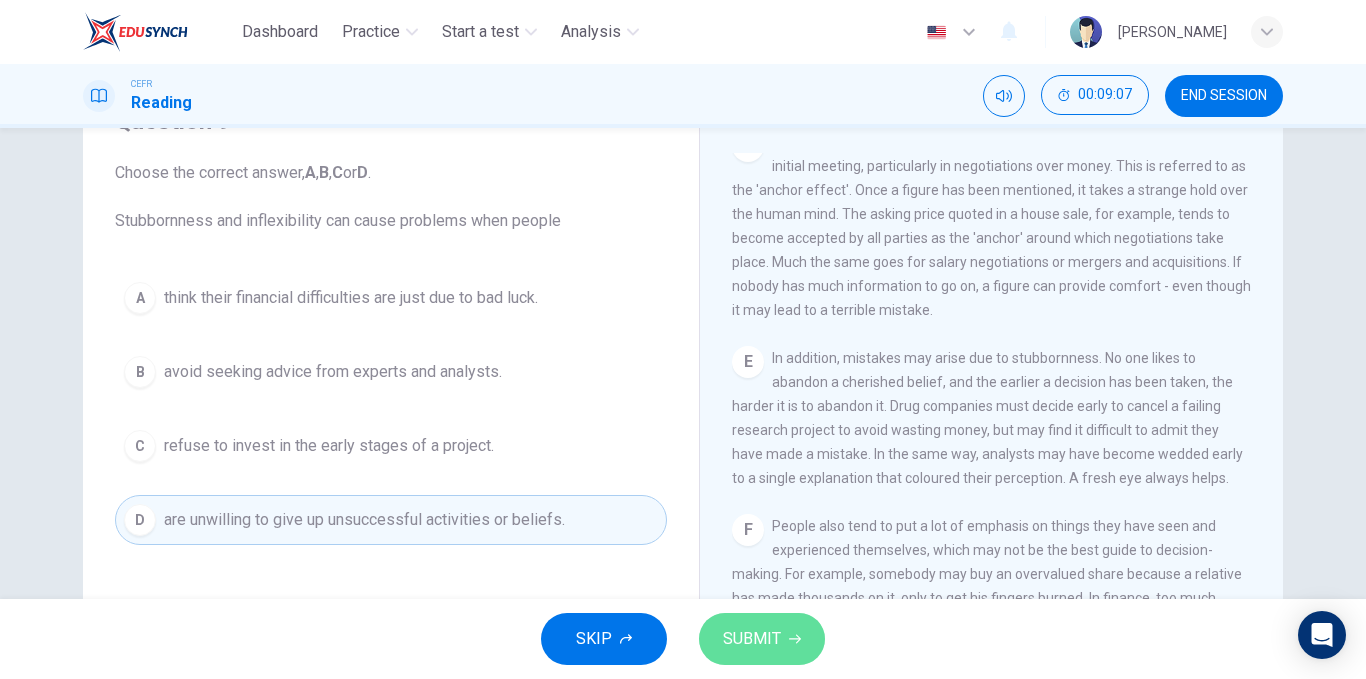 click on "SUBMIT" at bounding box center [752, 639] 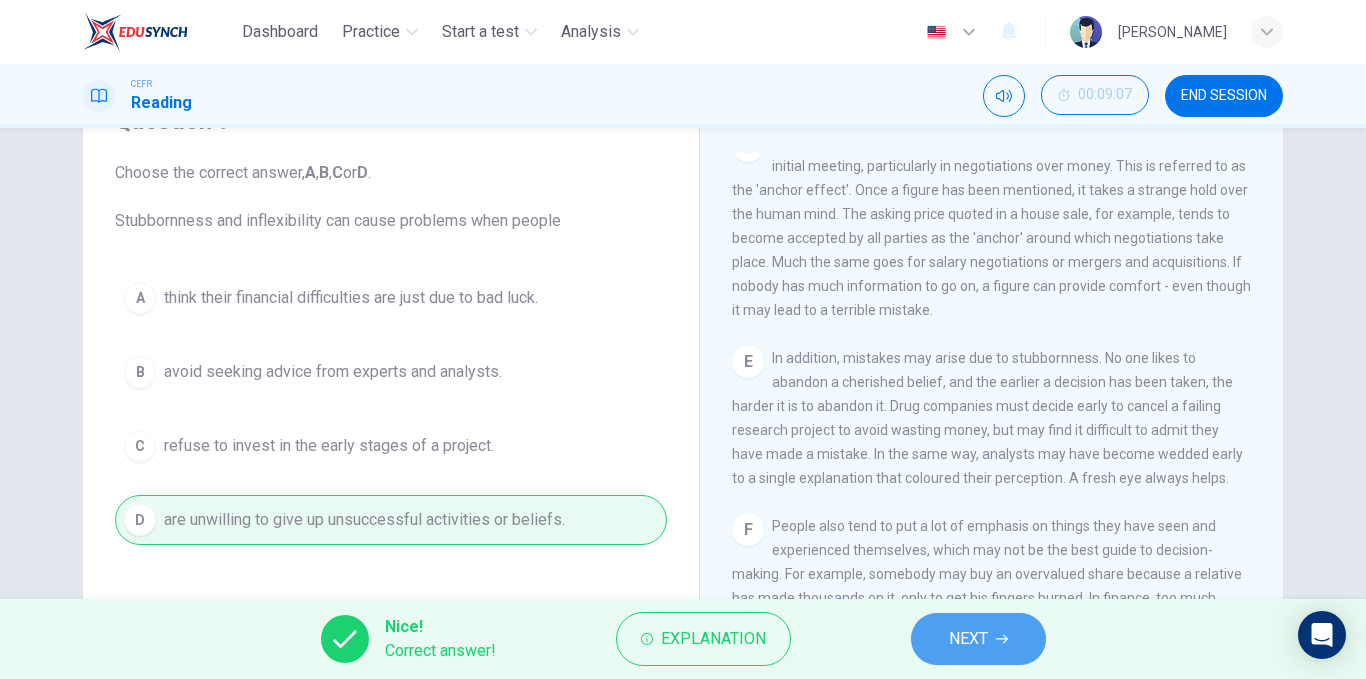 click on "NEXT" at bounding box center (968, 639) 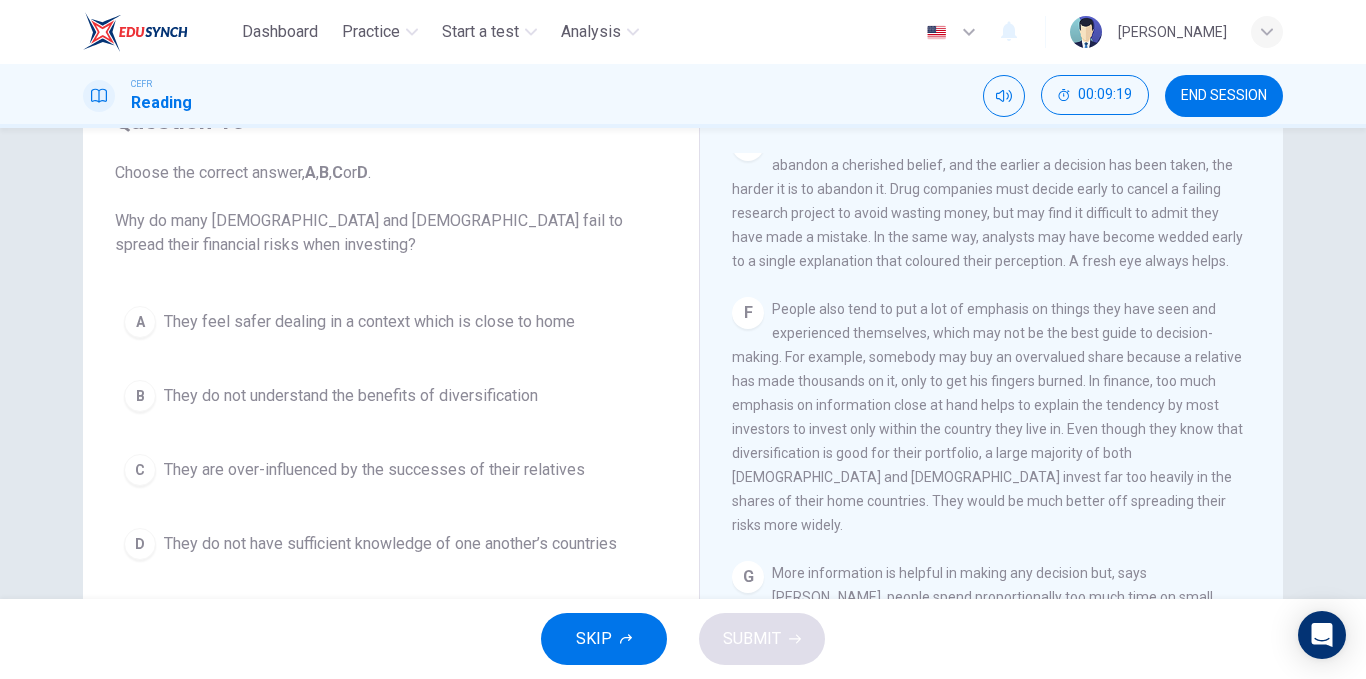 scroll, scrollTop: 1478, scrollLeft: 0, axis: vertical 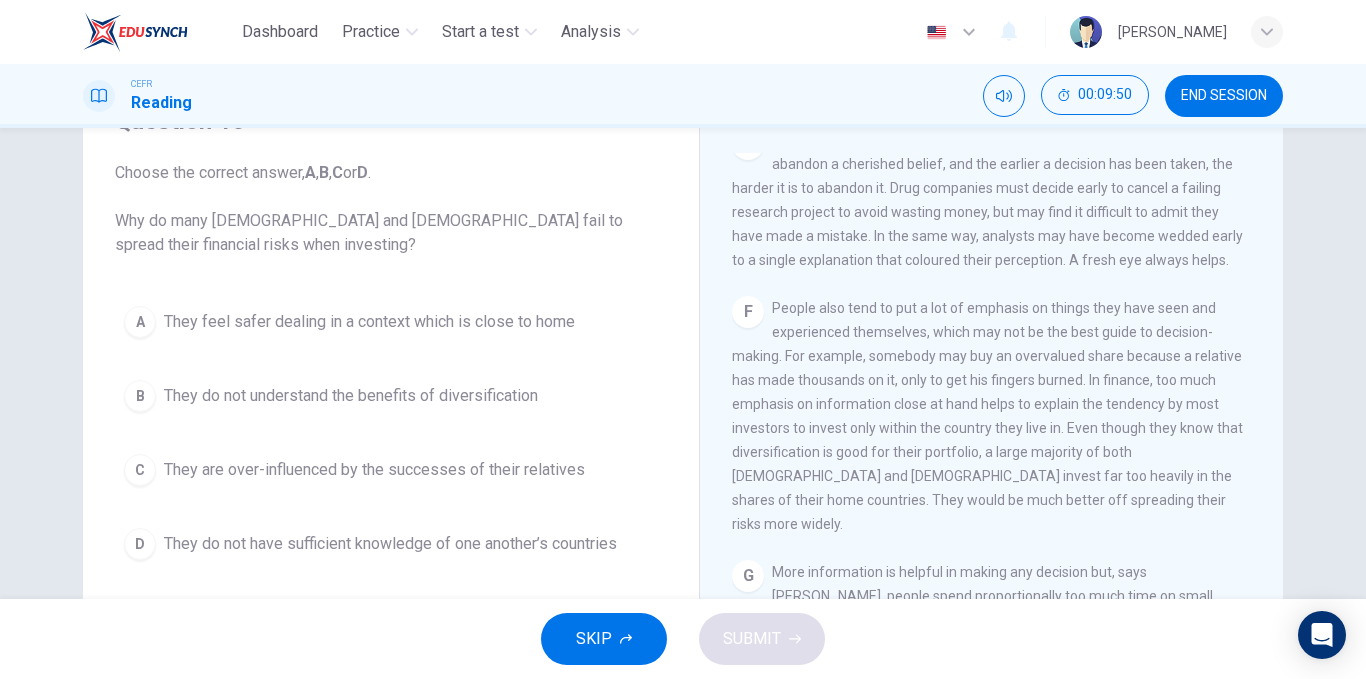 click on "They feel safer dealing in a context which is close to home" at bounding box center (369, 322) 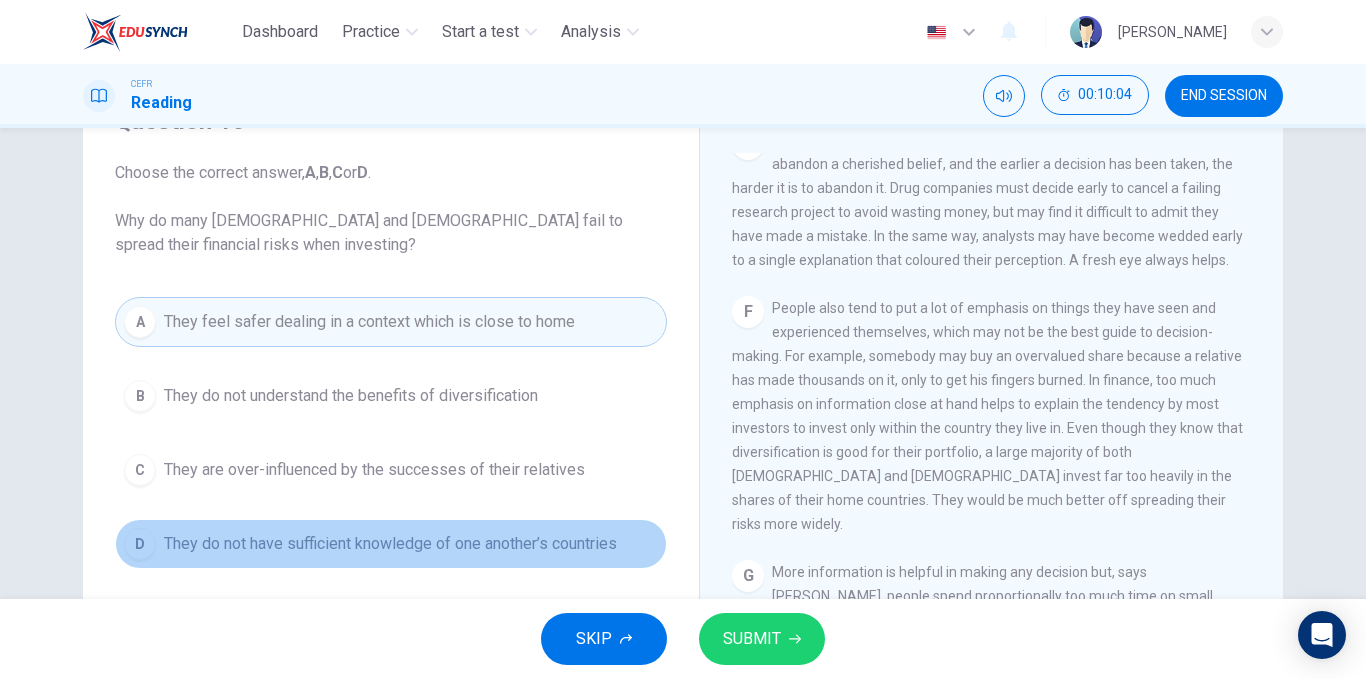 click on "They do not have sufficient knowledge of one another’s countries" at bounding box center [390, 544] 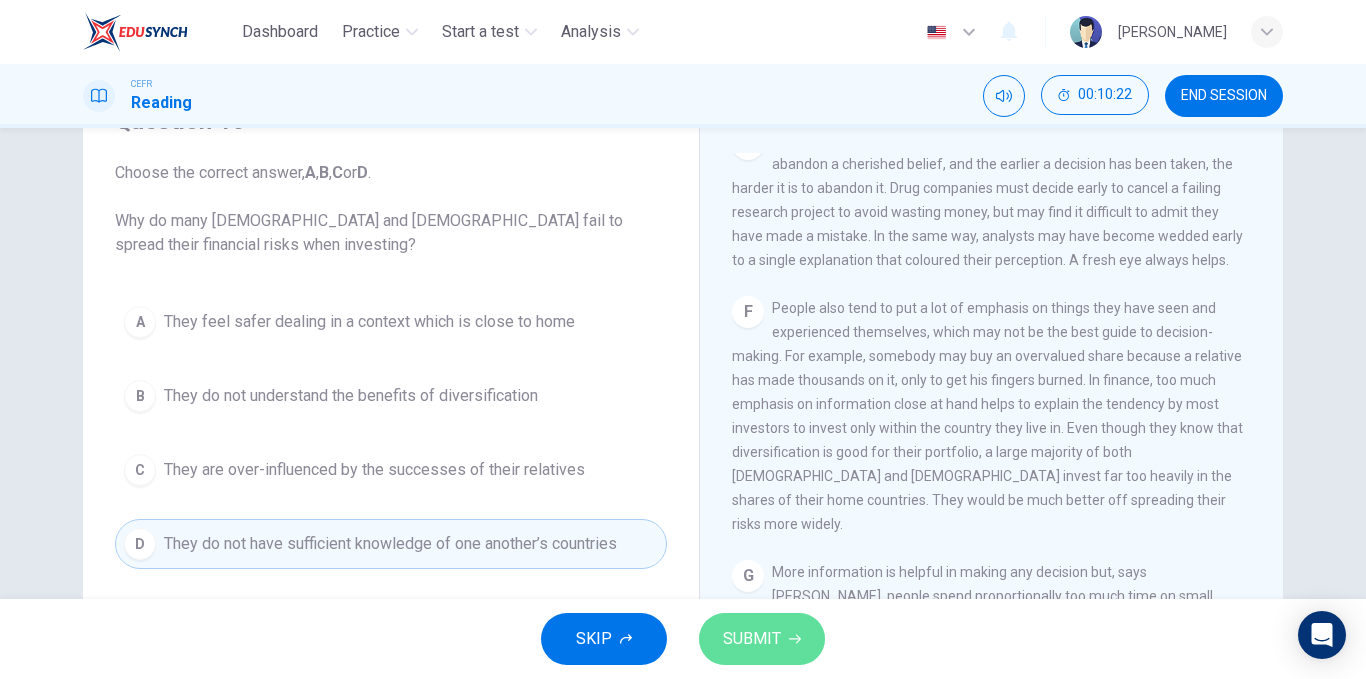 click 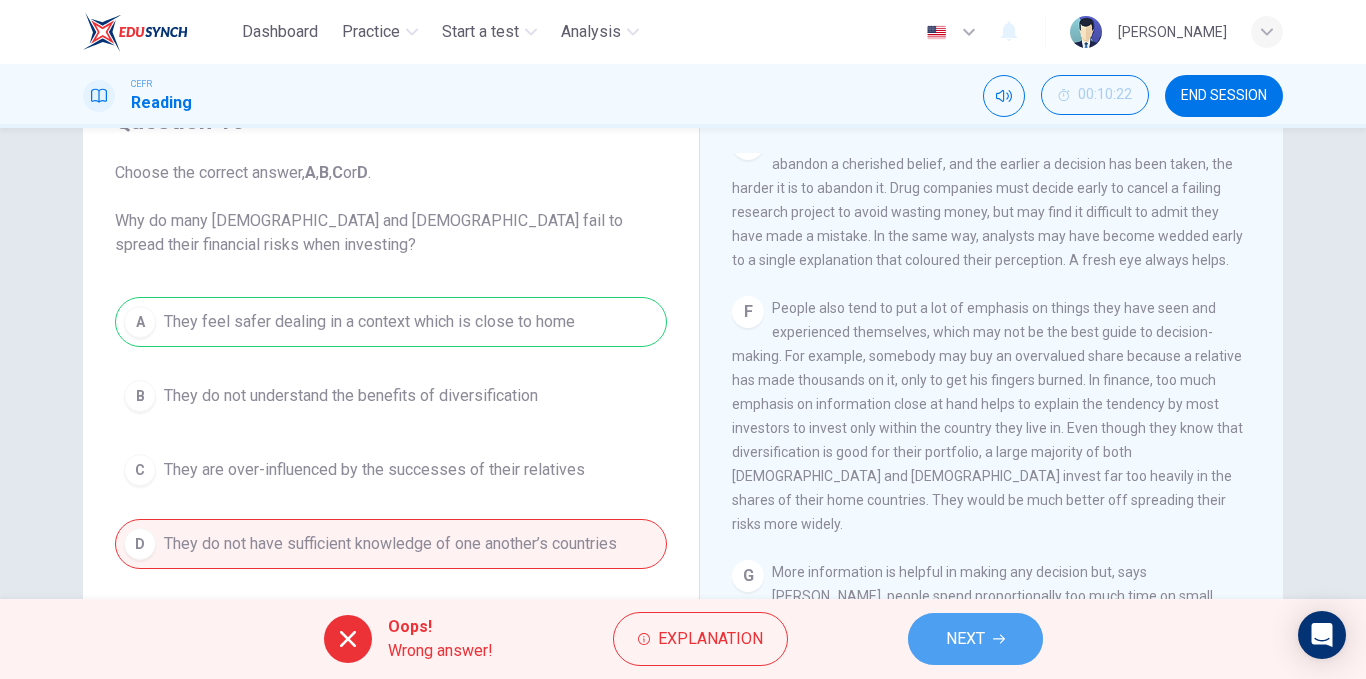 click on "NEXT" at bounding box center (975, 639) 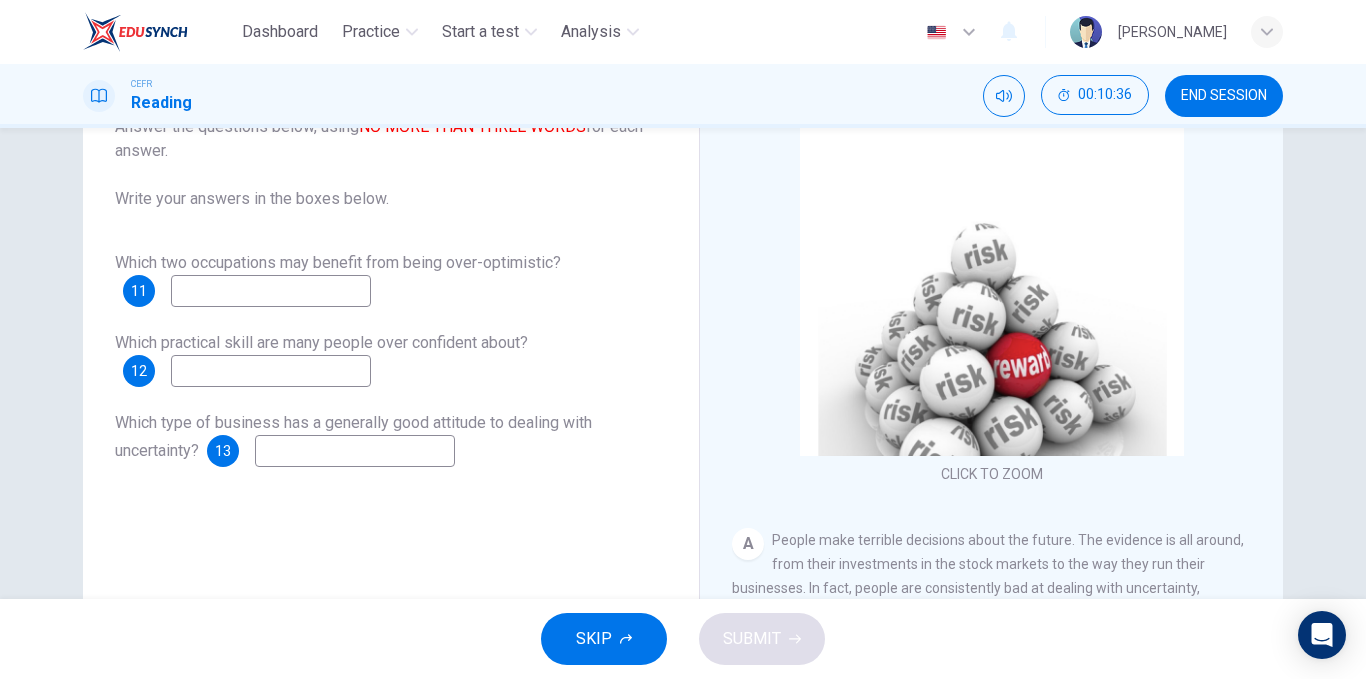 scroll, scrollTop: 304, scrollLeft: 0, axis: vertical 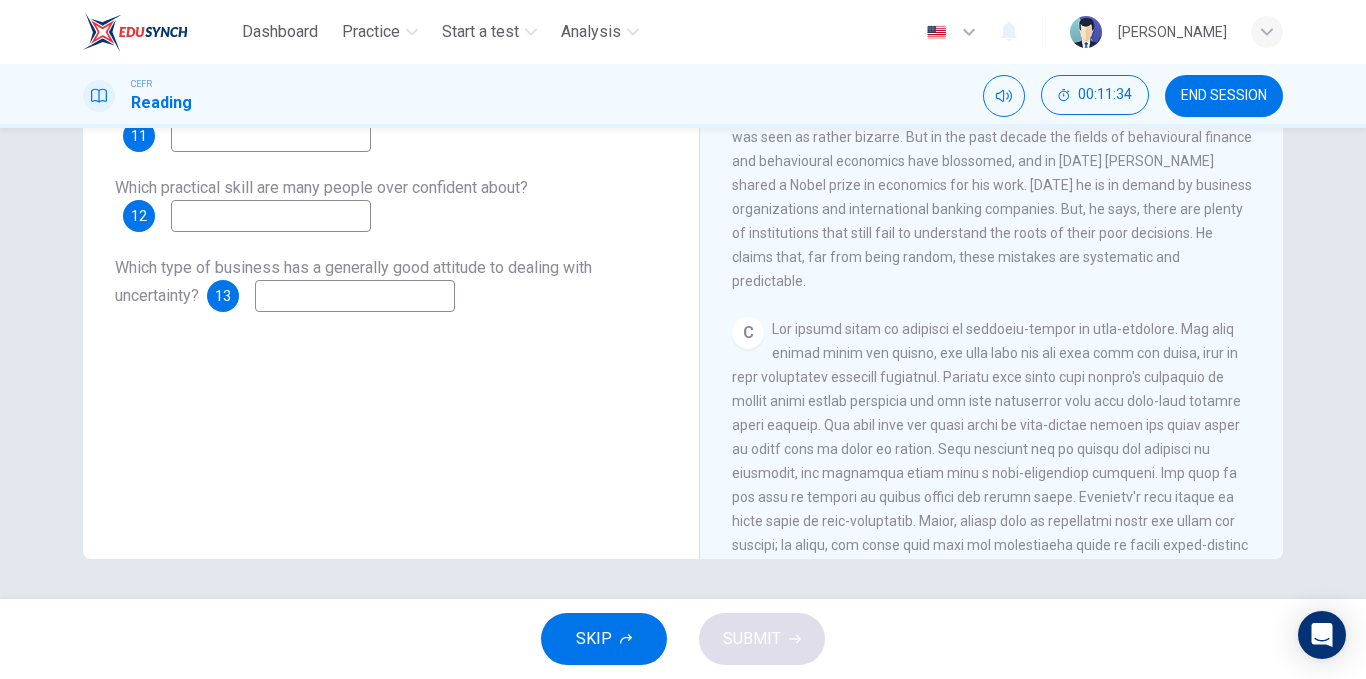 drag, startPoint x: 871, startPoint y: 470, endPoint x: 932, endPoint y: 471, distance: 61.008198 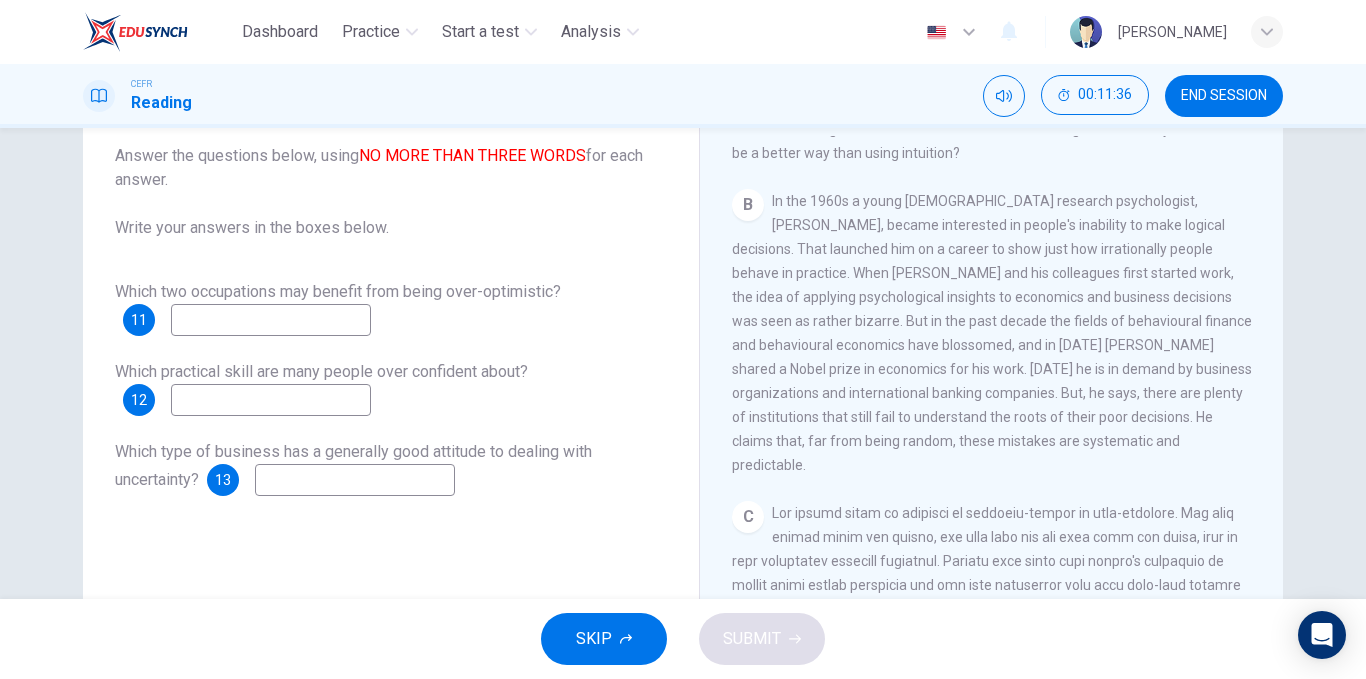 scroll, scrollTop: 74, scrollLeft: 0, axis: vertical 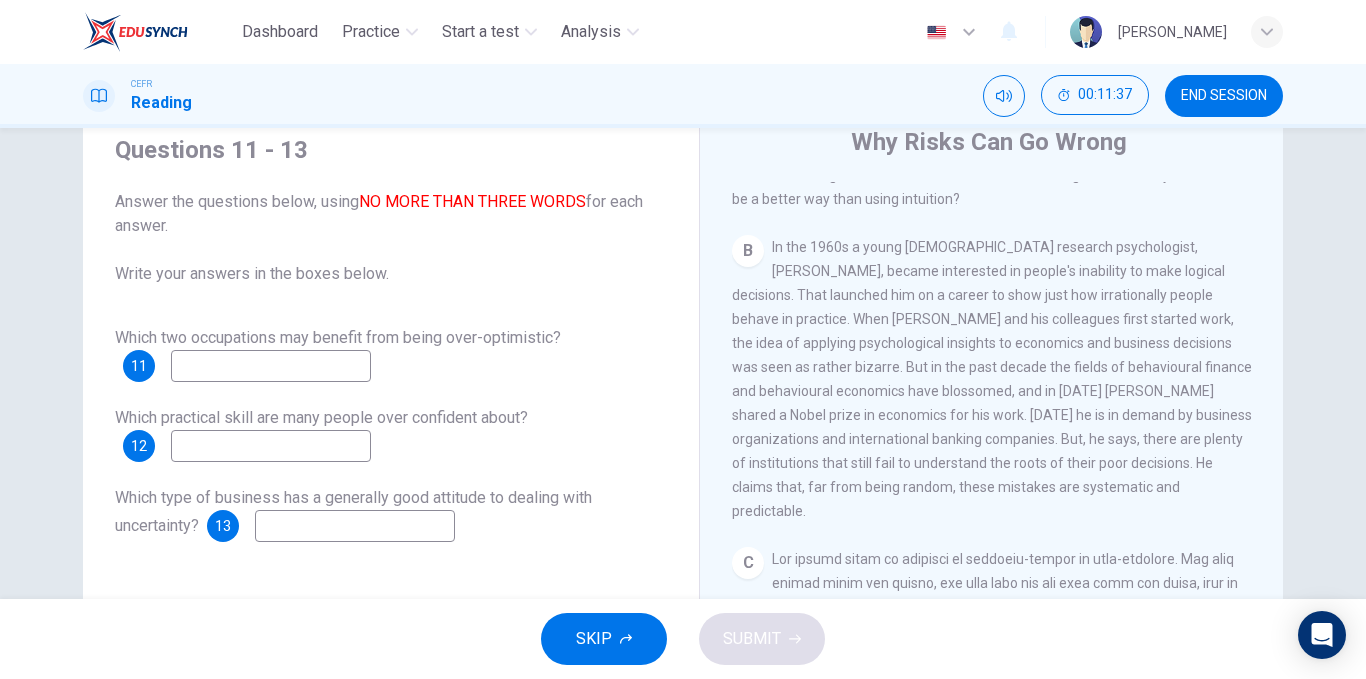 click at bounding box center (271, 366) 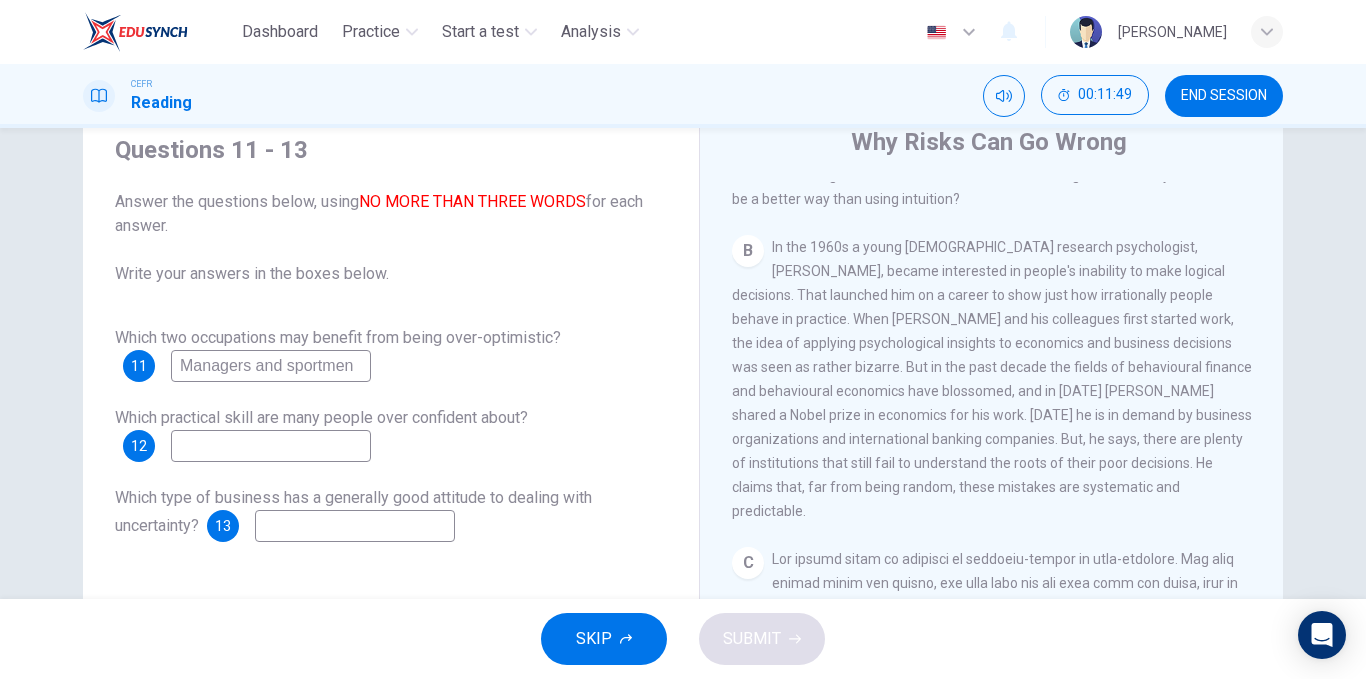 click on "Managers and sportmen" at bounding box center (271, 366) 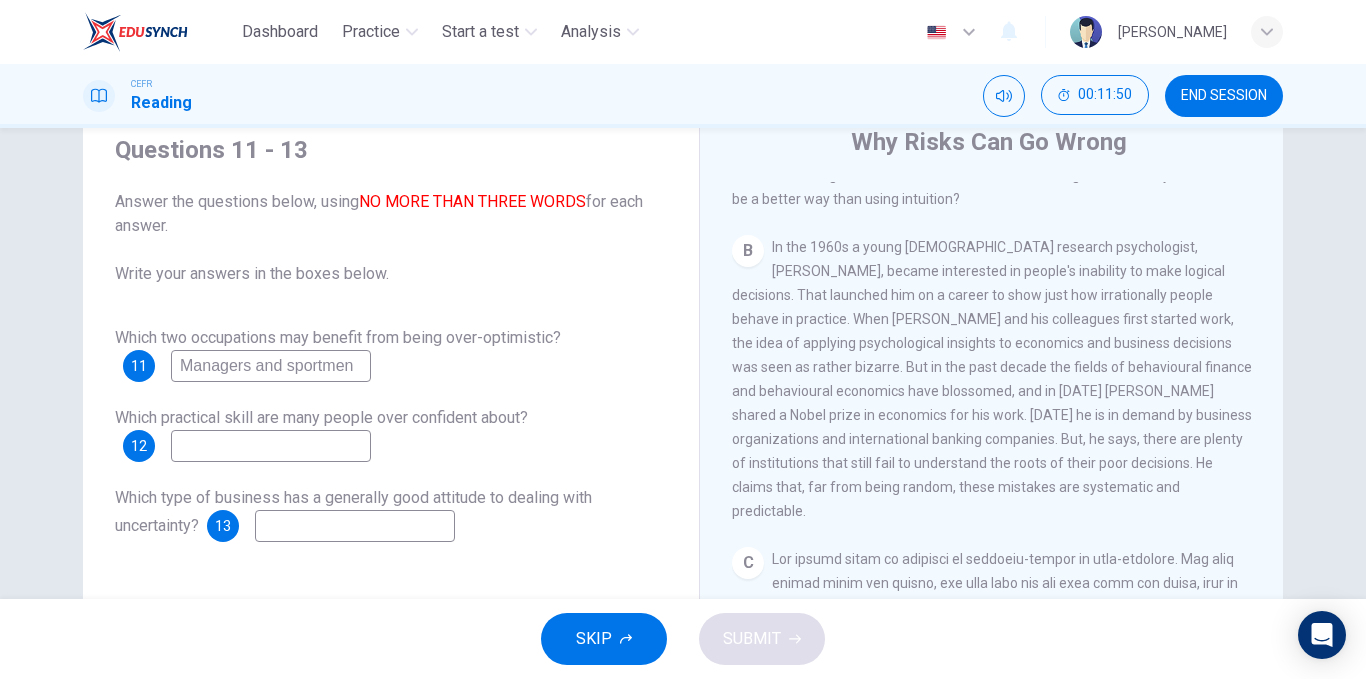 click on "Managers and sportmen" at bounding box center [271, 366] 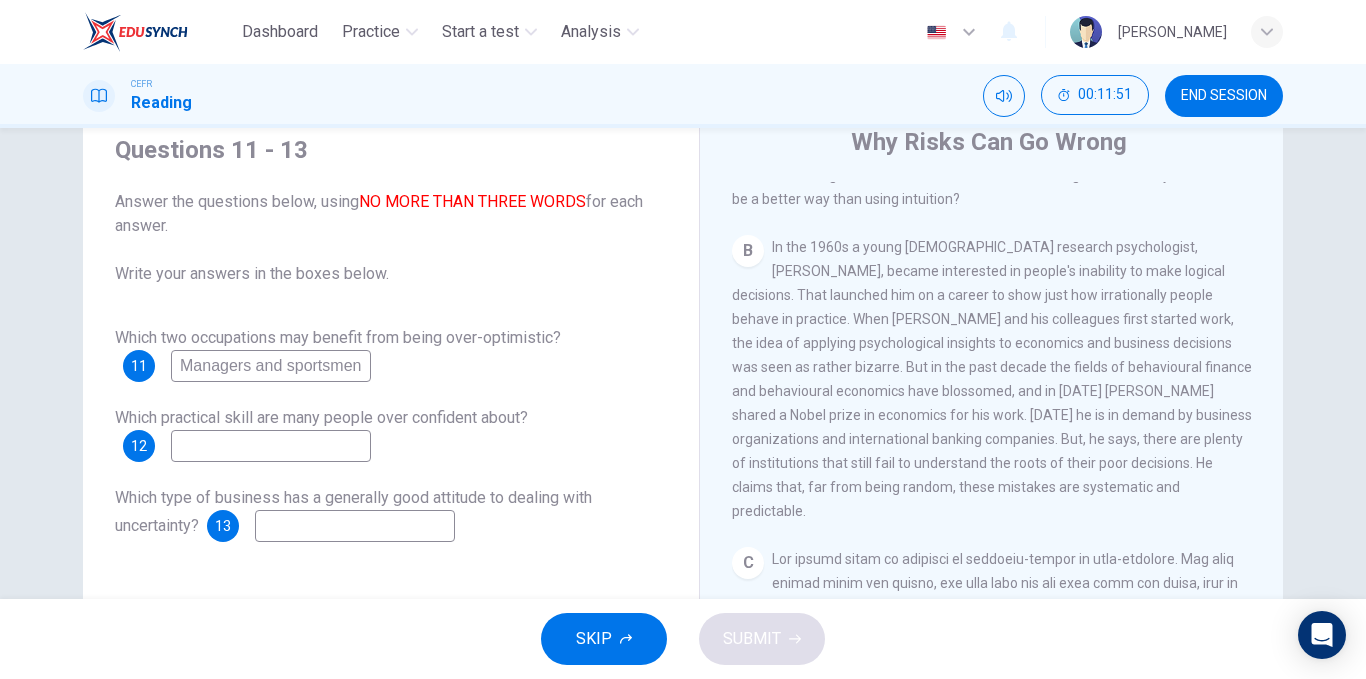 type on "Managers and sportsmen" 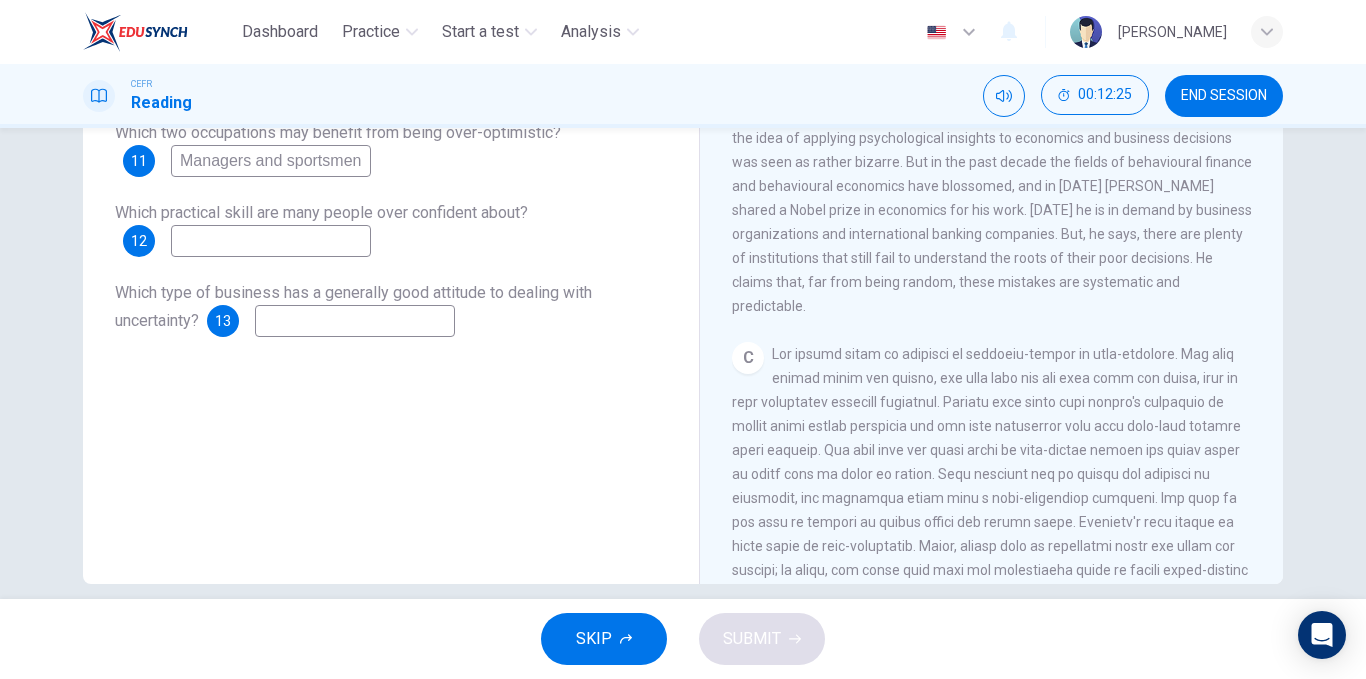 scroll, scrollTop: 304, scrollLeft: 0, axis: vertical 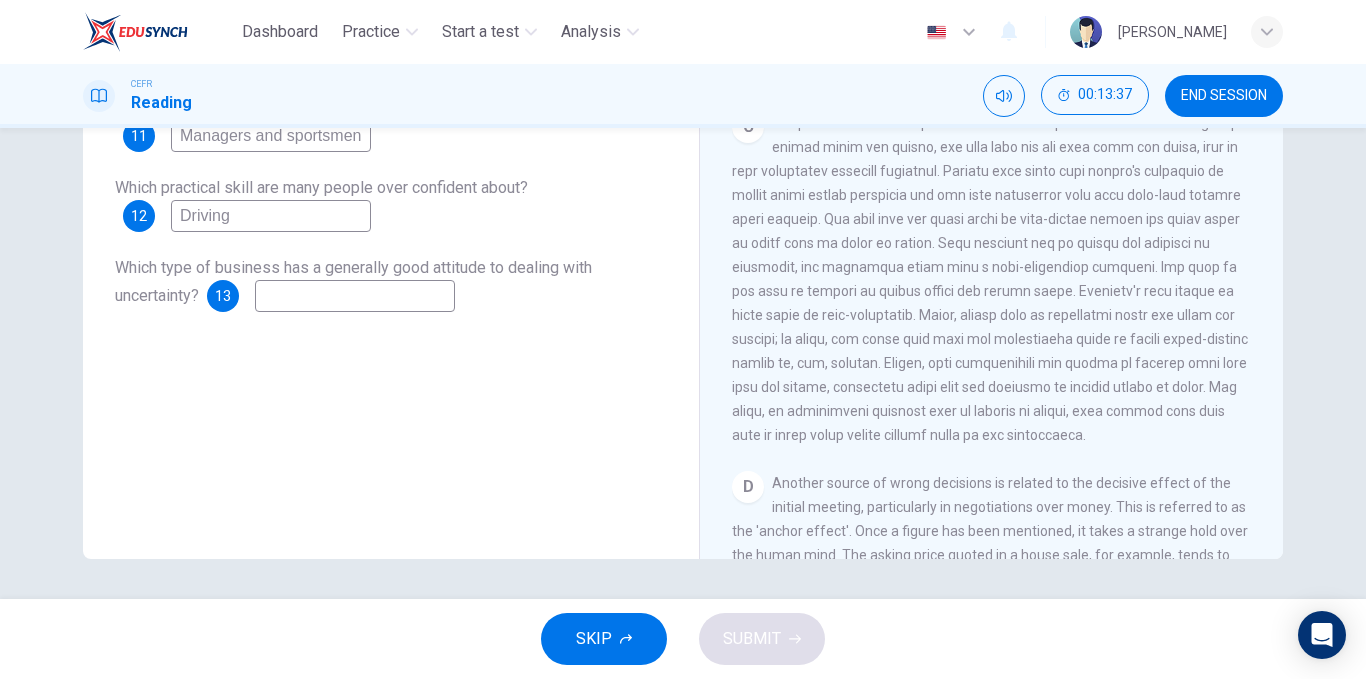 type on "Driving" 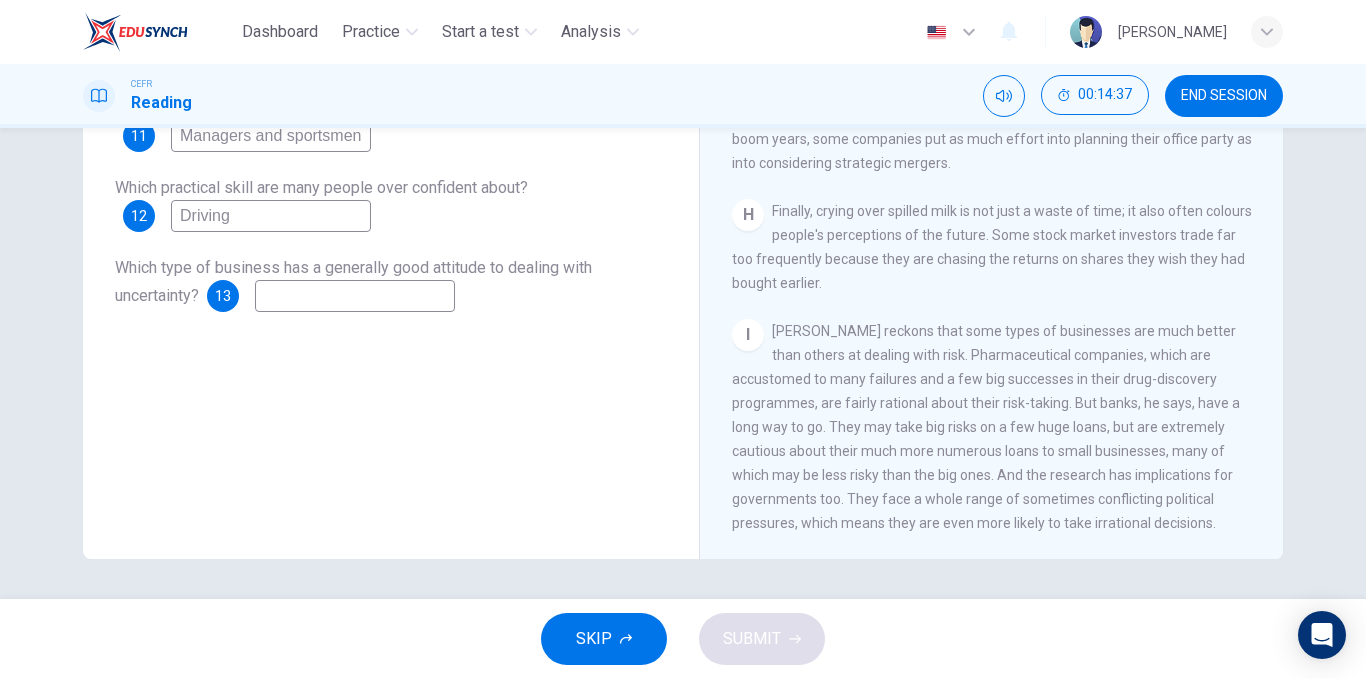 scroll, scrollTop: 1830, scrollLeft: 0, axis: vertical 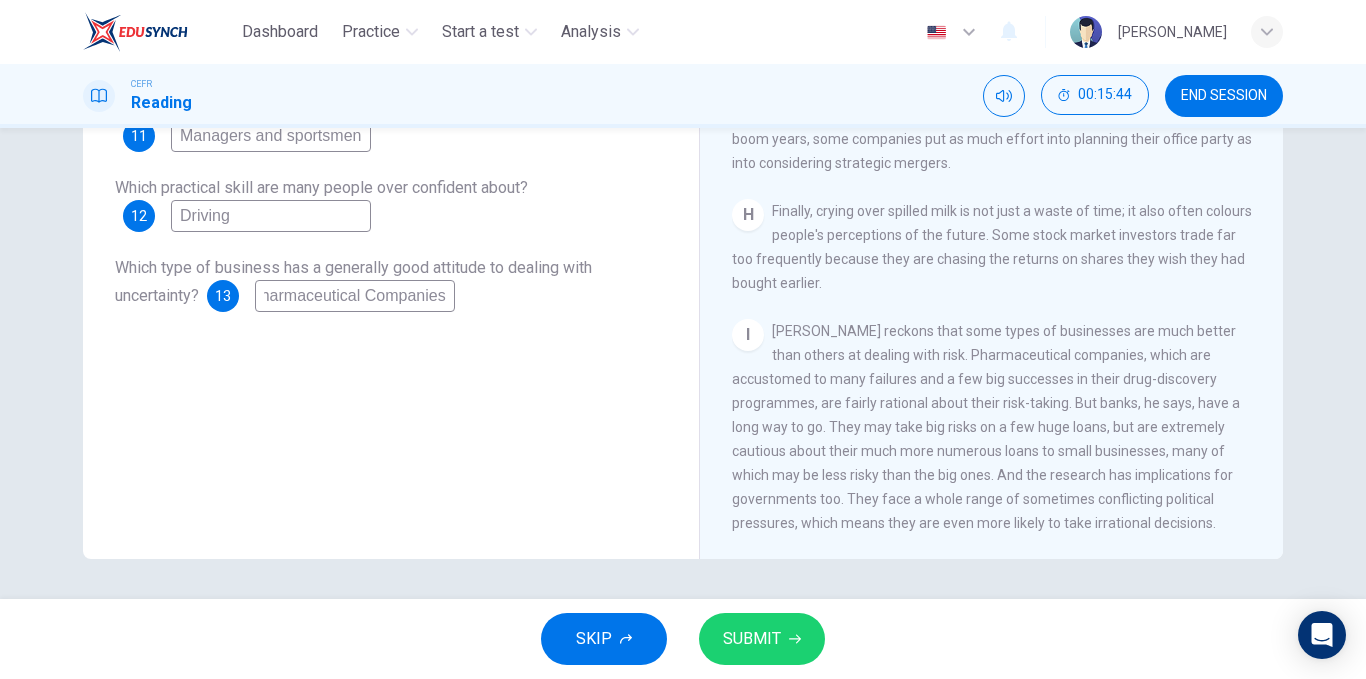 click on "Pharmaceutical Companies" at bounding box center (355, 296) 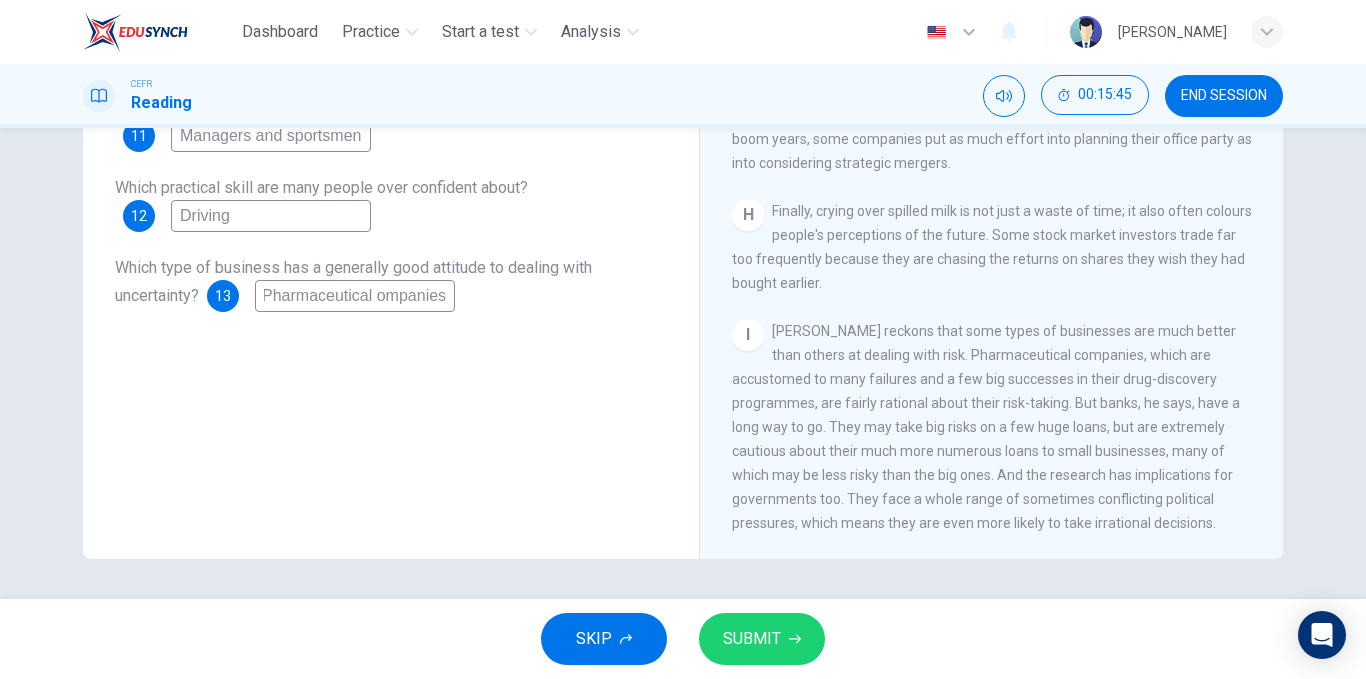 scroll, scrollTop: 0, scrollLeft: 2, axis: horizontal 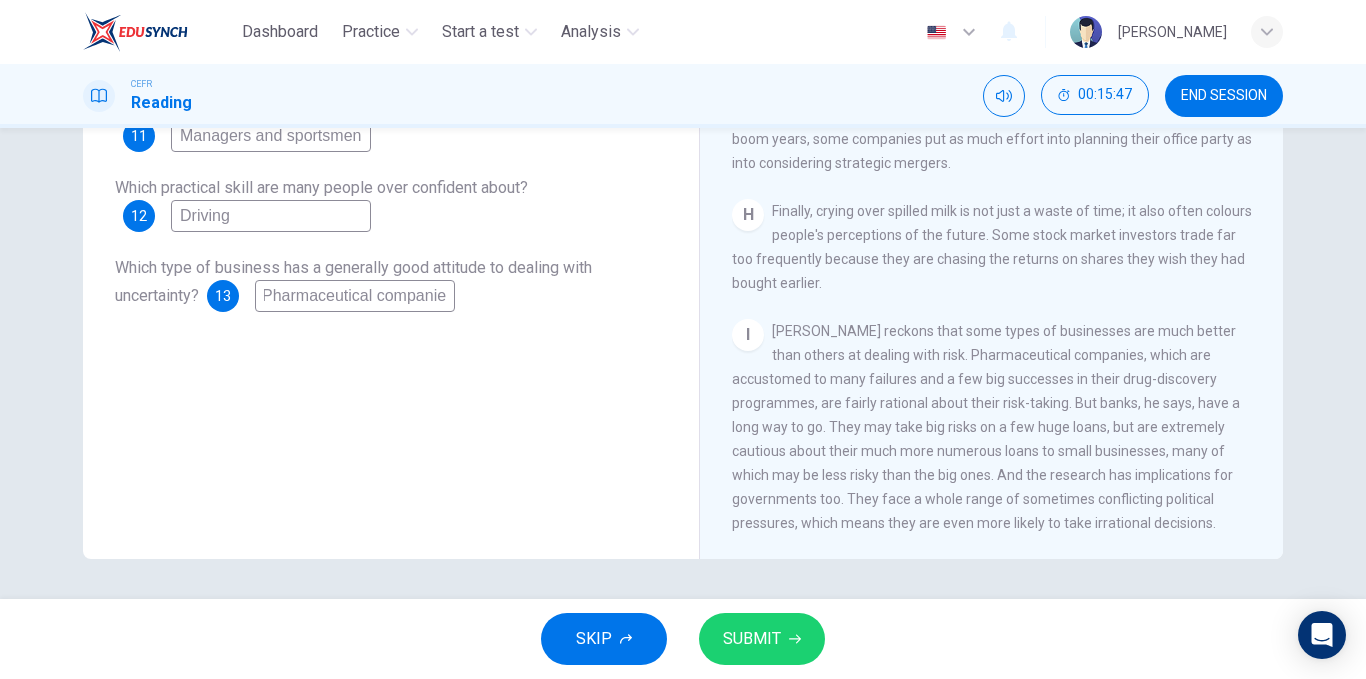 type on "Pharmaceutical companies" 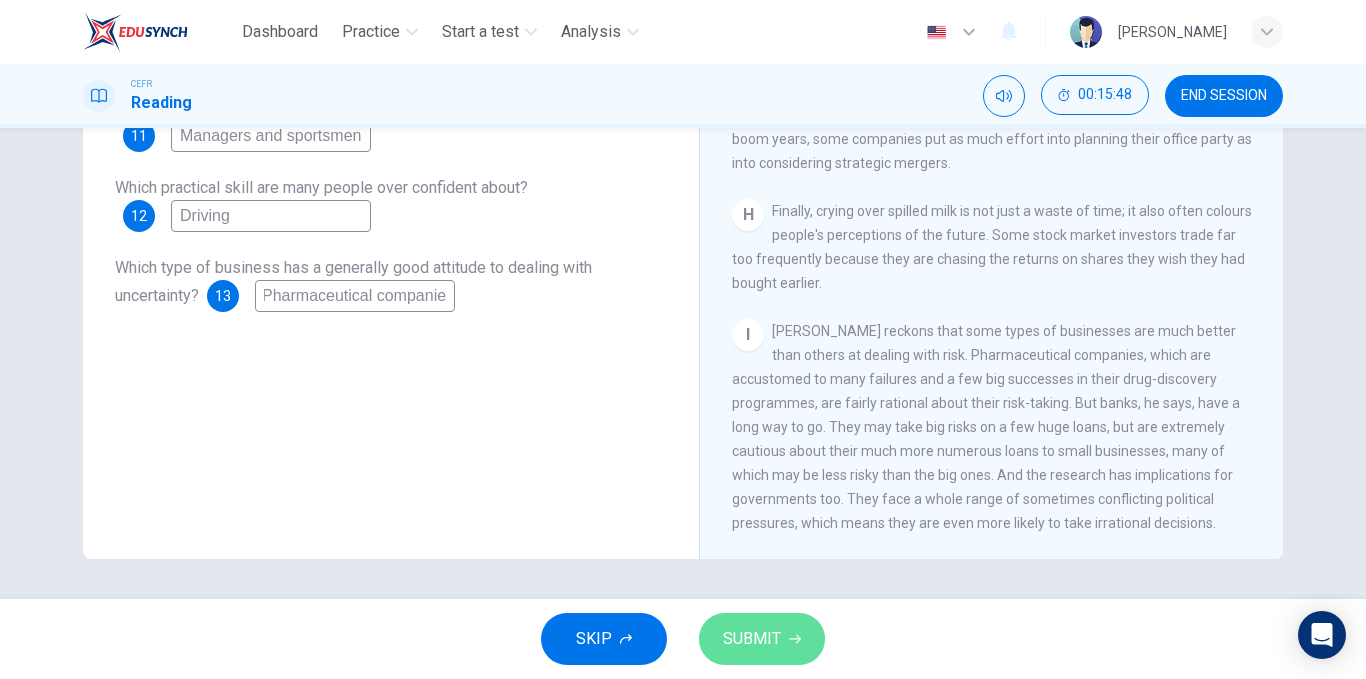 scroll, scrollTop: 0, scrollLeft: 0, axis: both 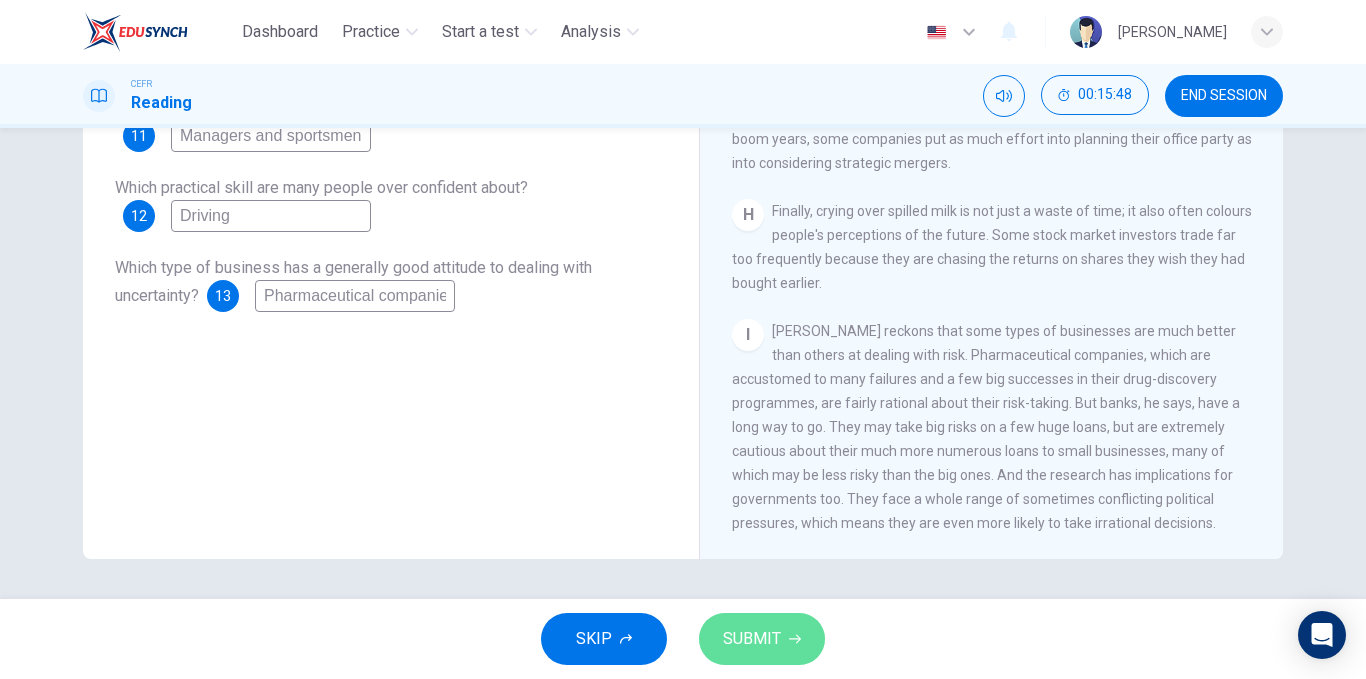 click on "SUBMIT" at bounding box center (752, 639) 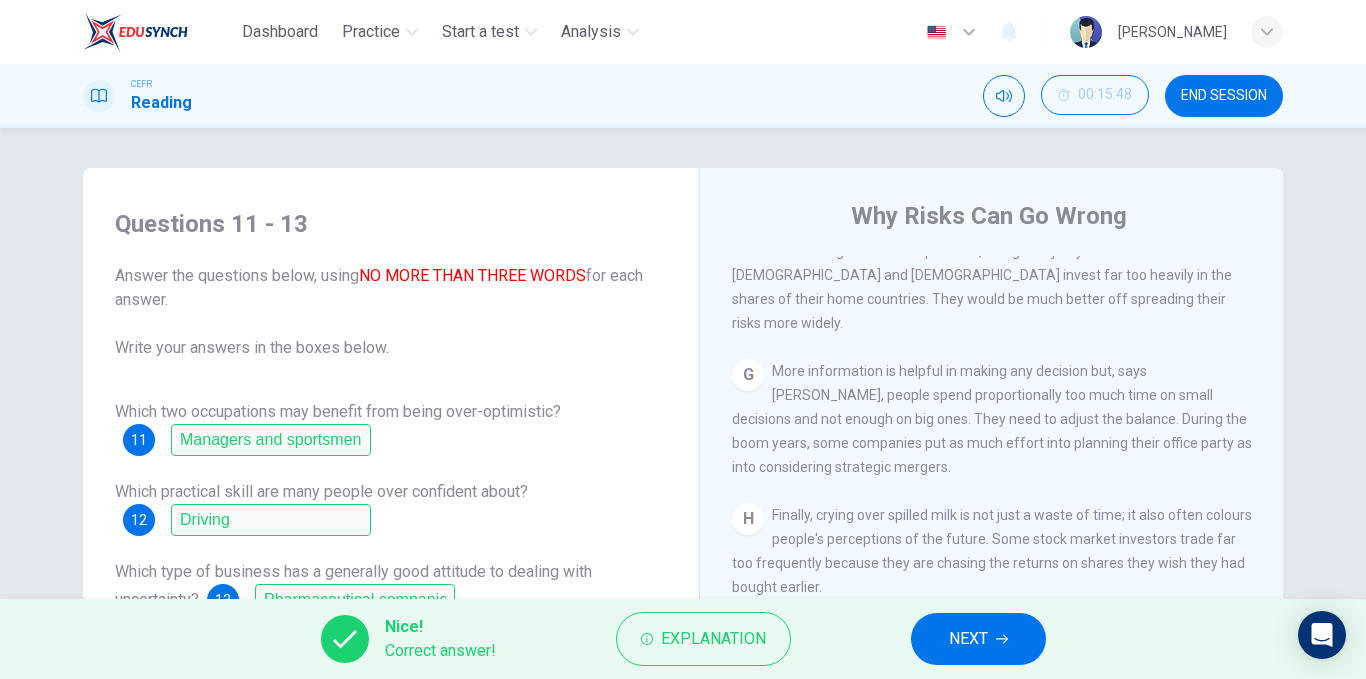 scroll, scrollTop: 304, scrollLeft: 0, axis: vertical 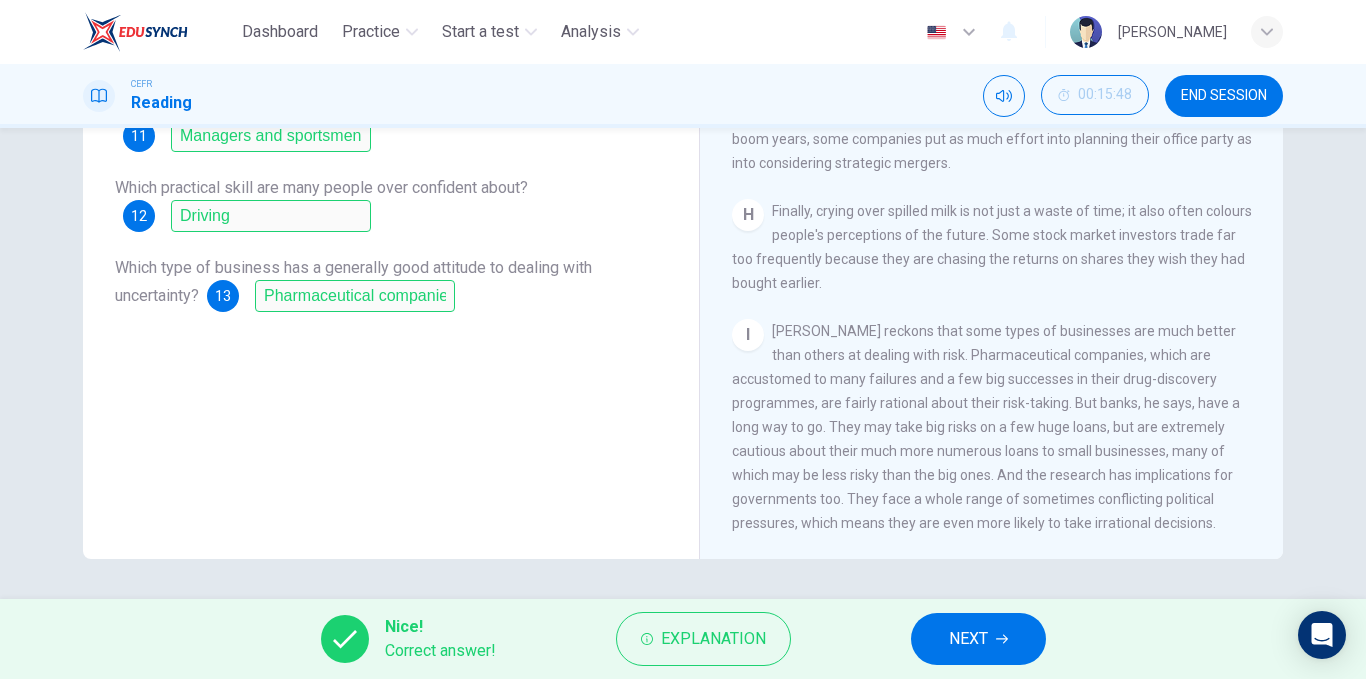 click on "NEXT" at bounding box center [968, 639] 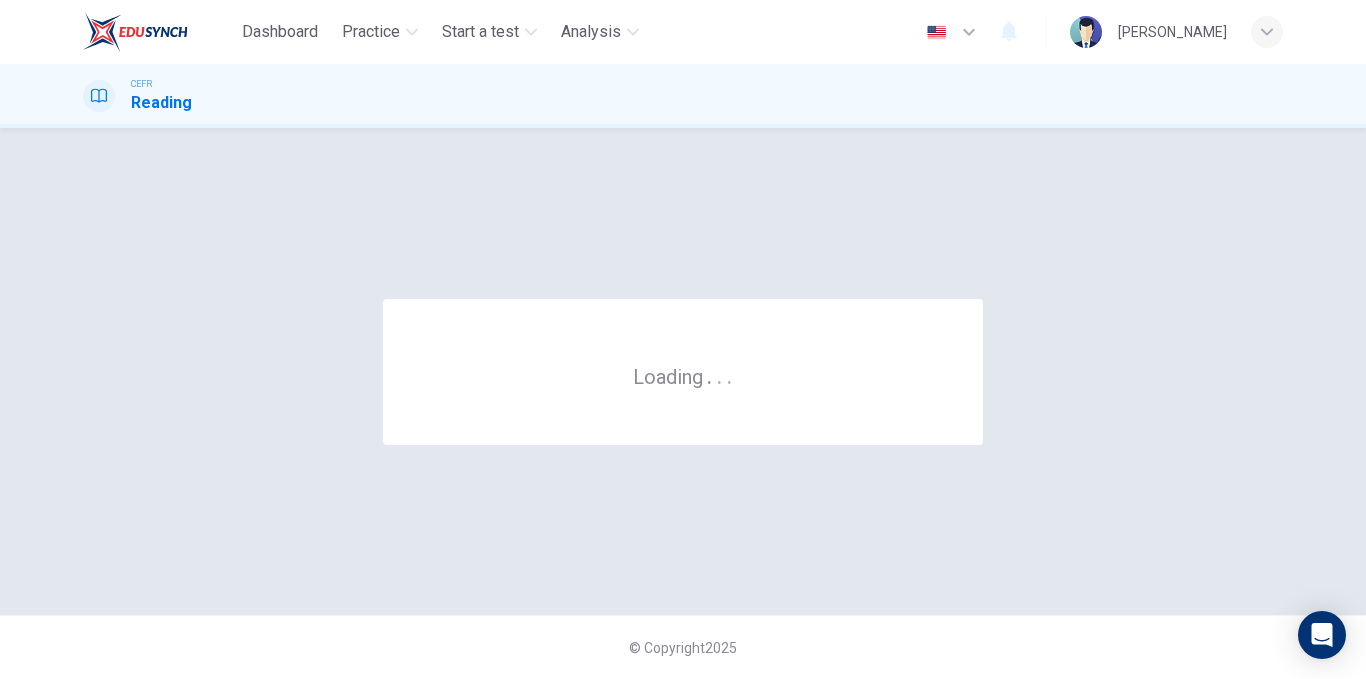 scroll, scrollTop: 0, scrollLeft: 0, axis: both 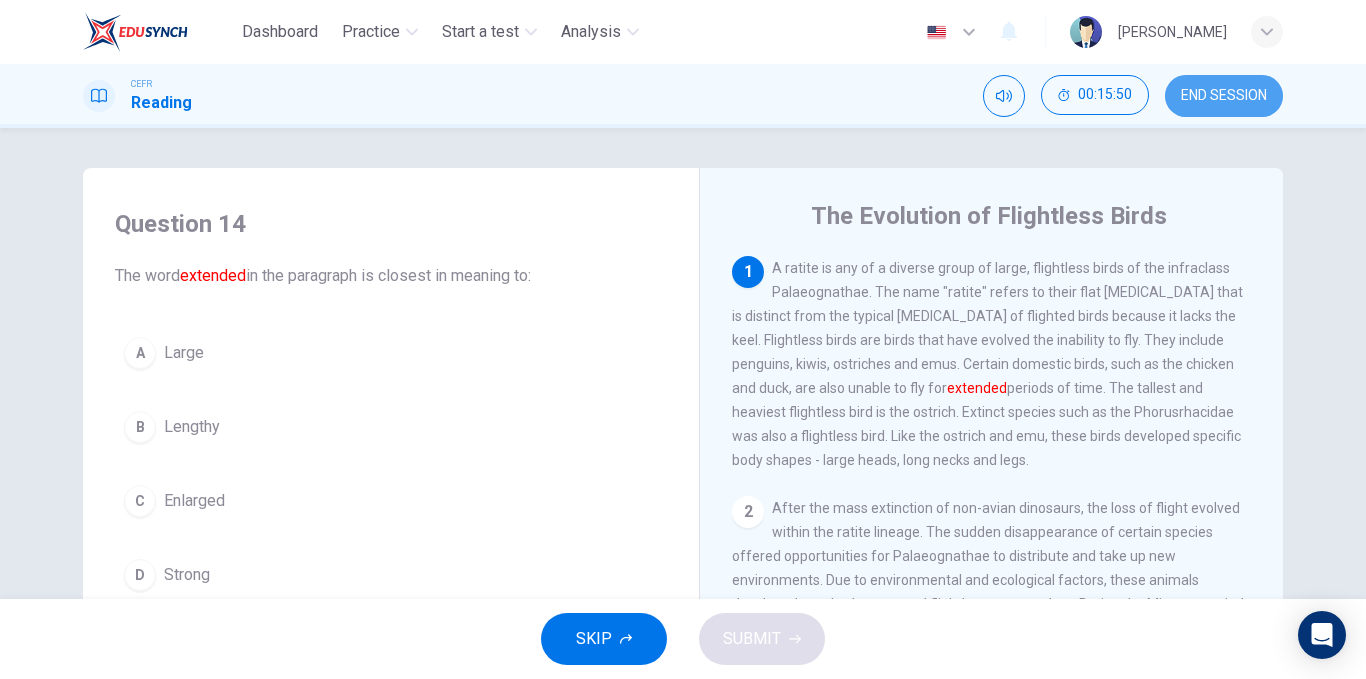 click on "END SESSION" at bounding box center (1224, 96) 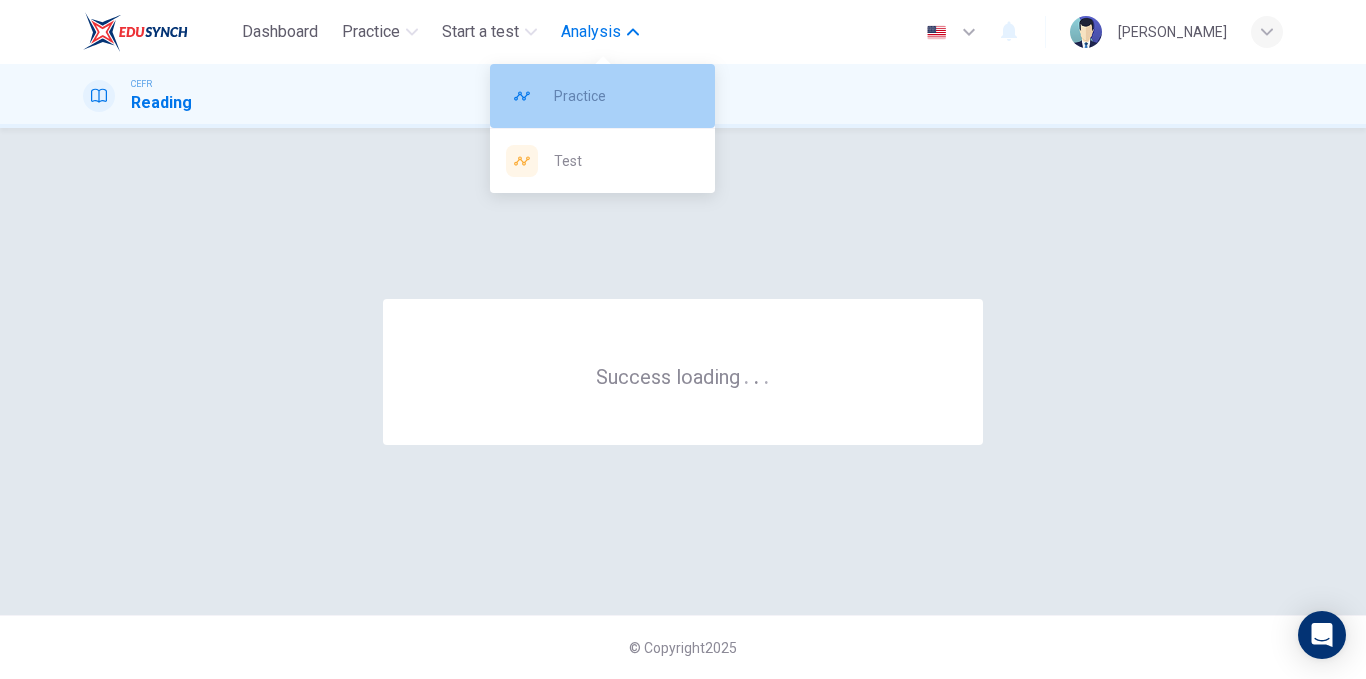 click on "Practice" at bounding box center (626, 96) 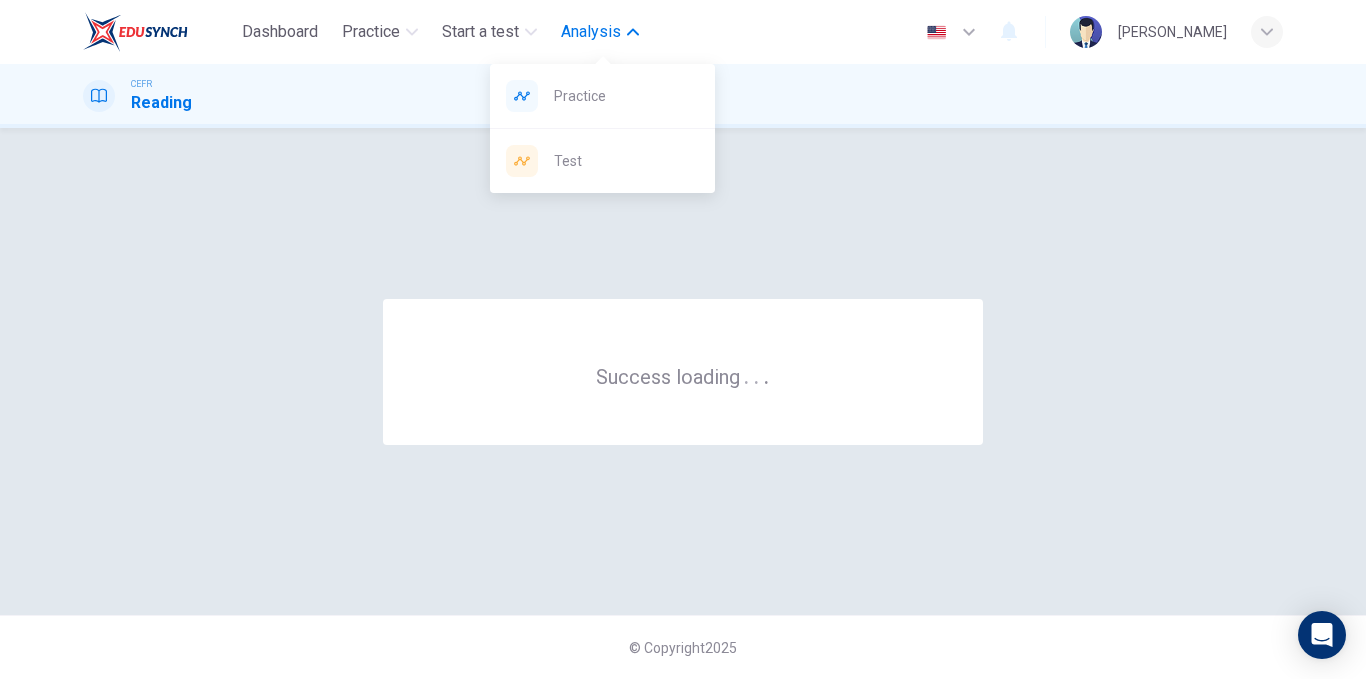 click on "Analysis" at bounding box center (591, 32) 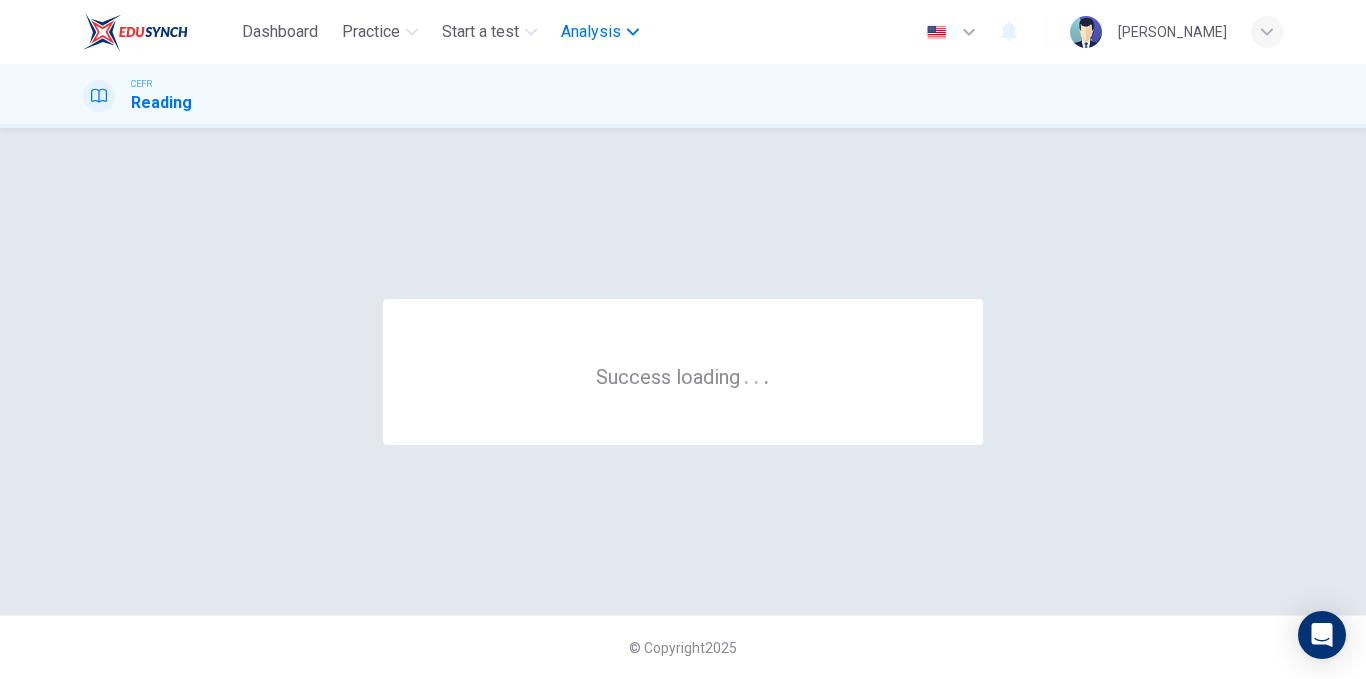 click on "Analysis" at bounding box center [591, 32] 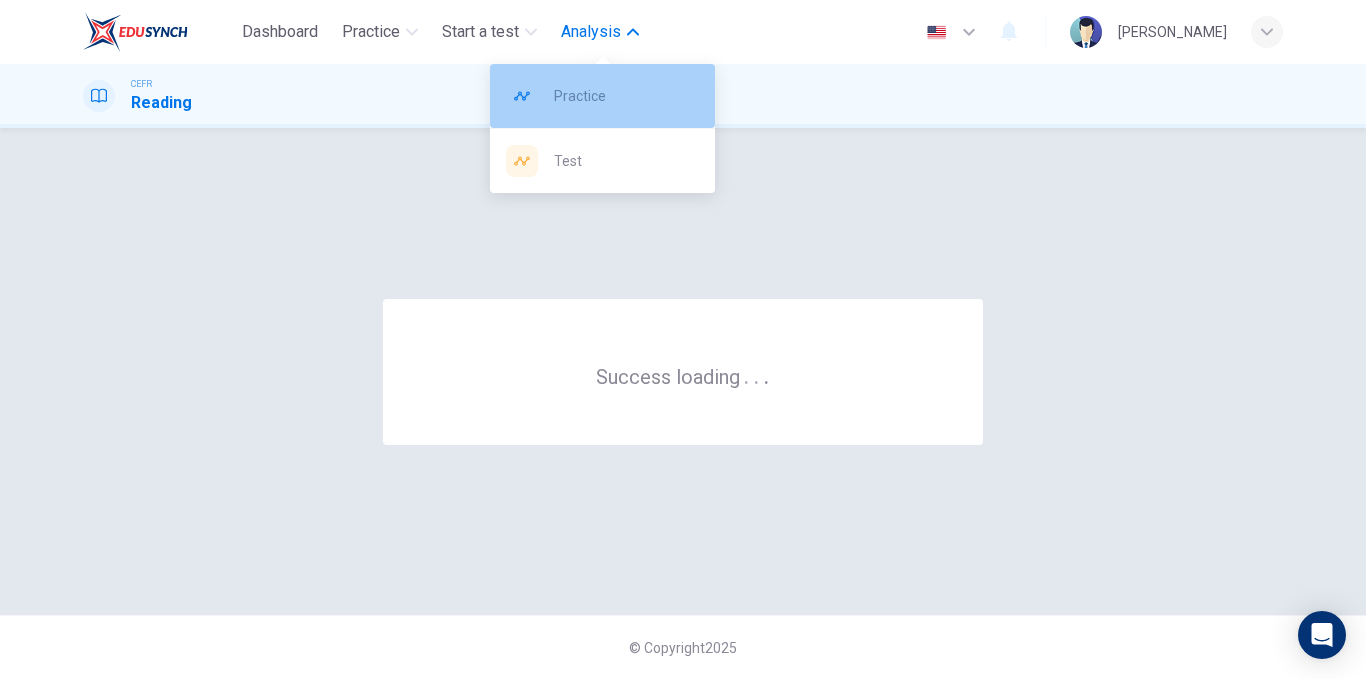 click on "Practice" at bounding box center [626, 96] 